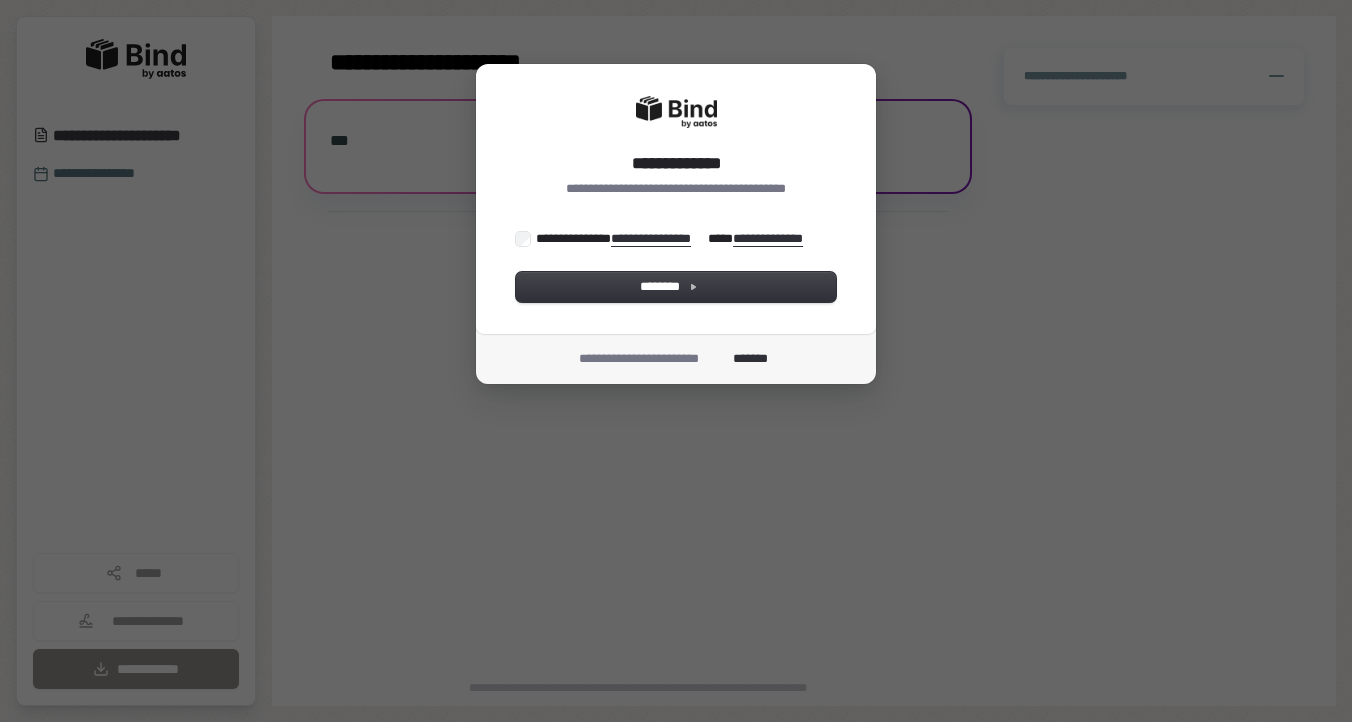 scroll, scrollTop: 0, scrollLeft: 0, axis: both 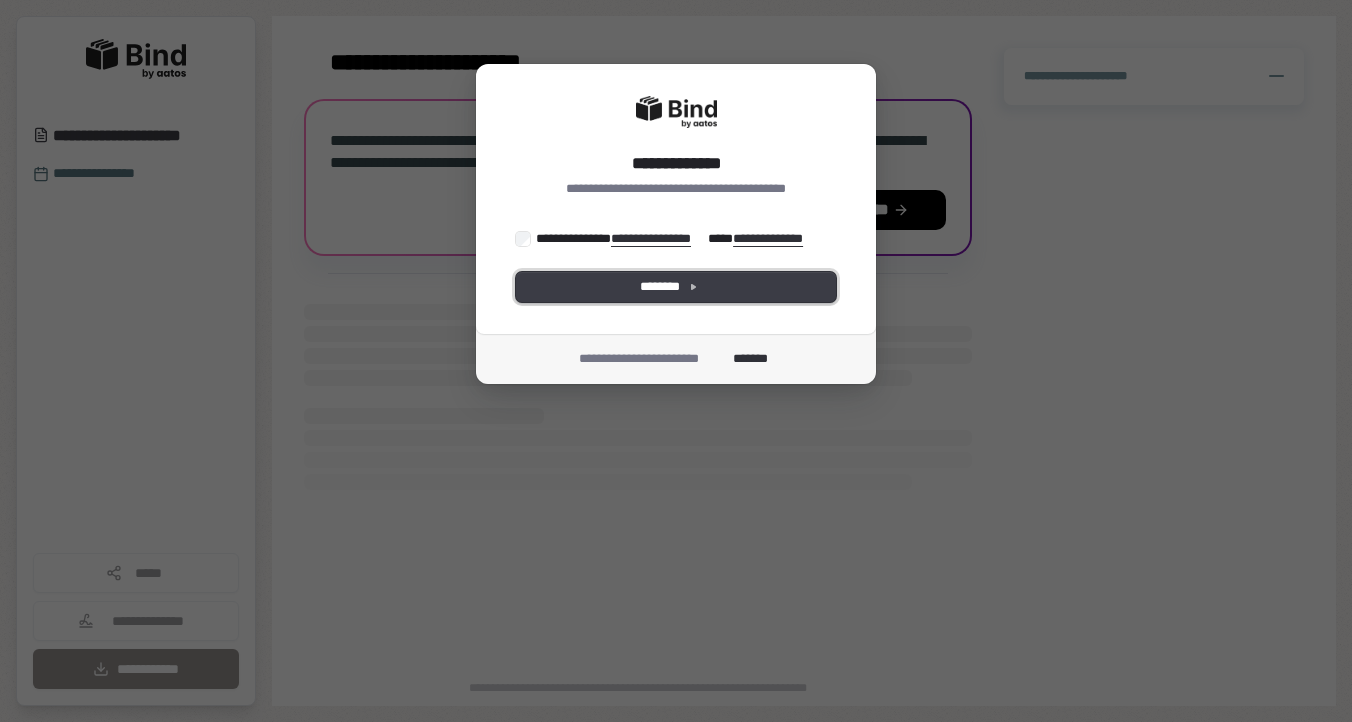 click on "********" at bounding box center (676, 287) 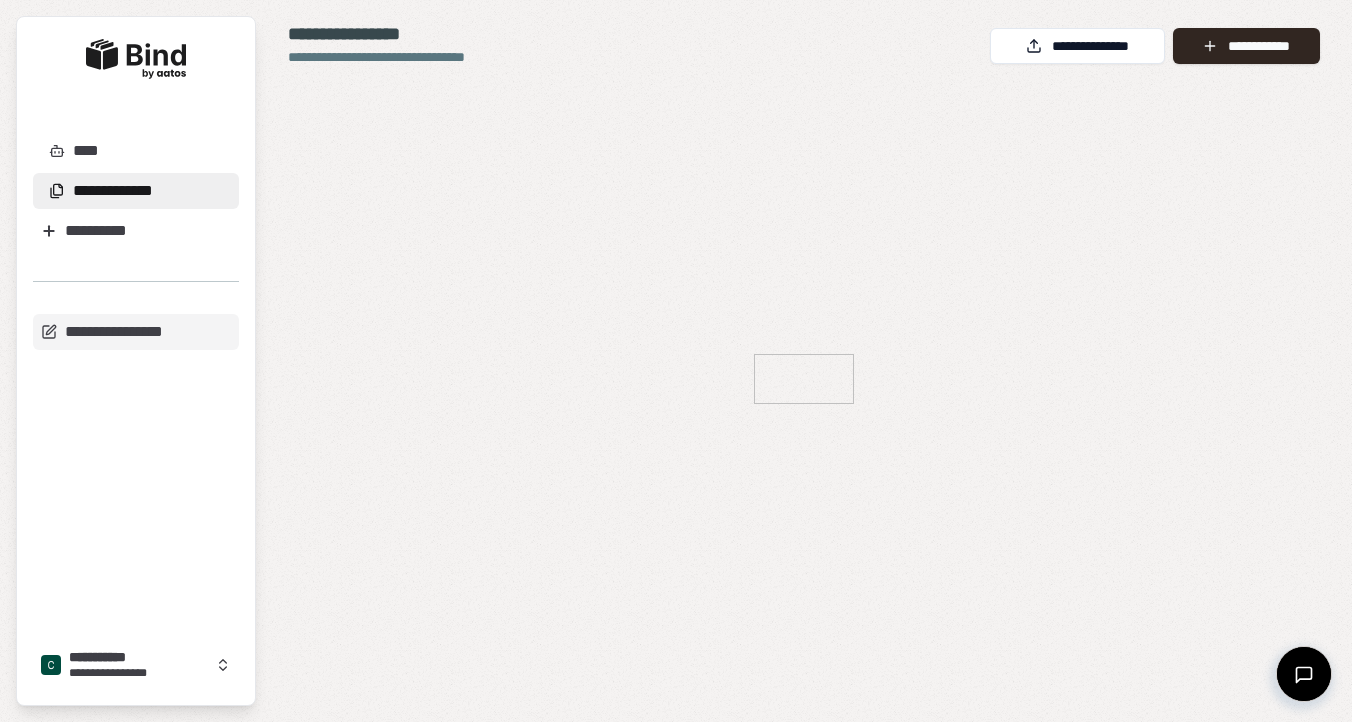 scroll, scrollTop: 0, scrollLeft: 0, axis: both 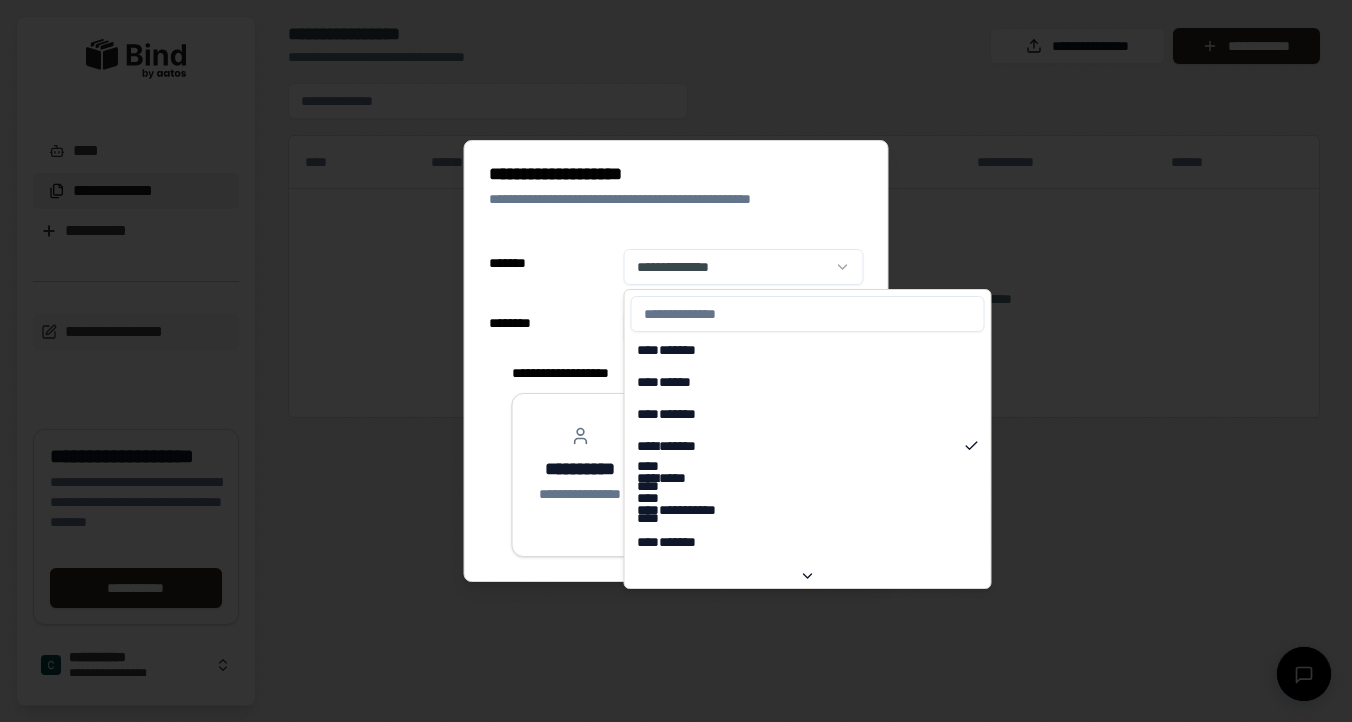 click on "**********" at bounding box center [676, 361] 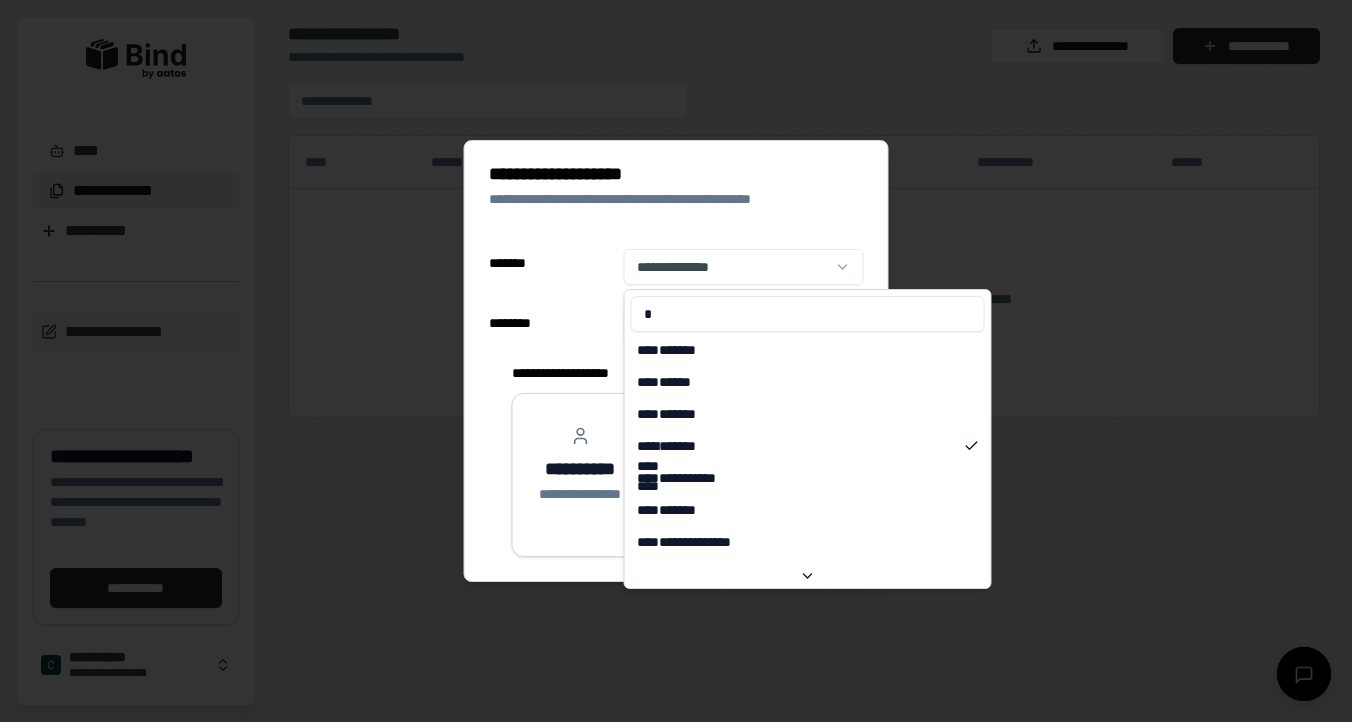 type on "**" 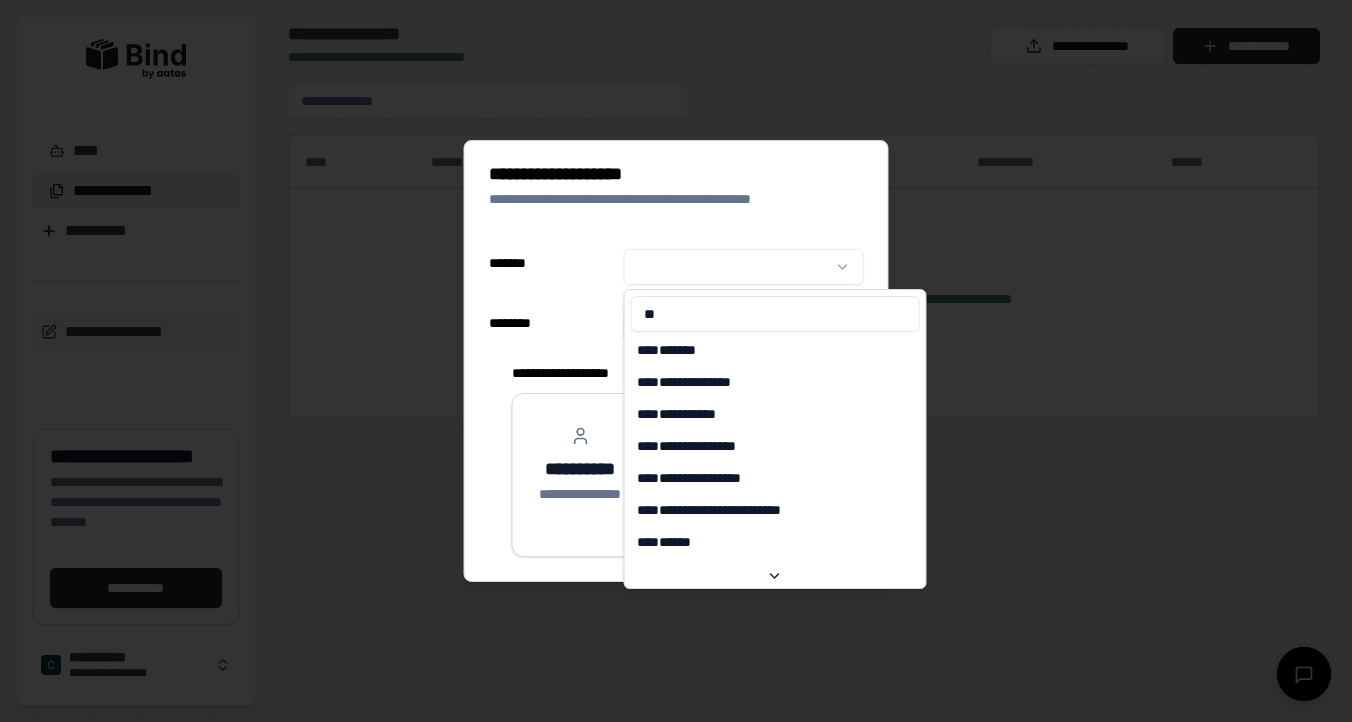 select on "******" 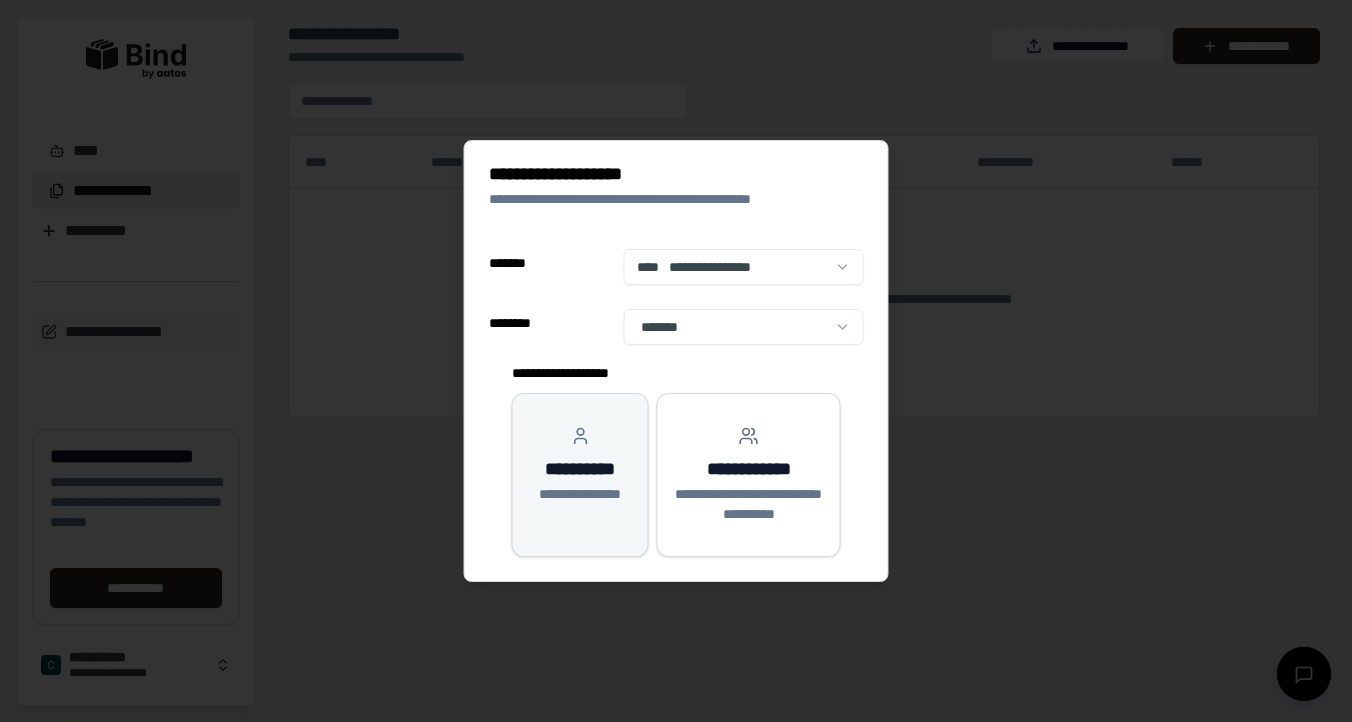 click on "**********" at bounding box center (580, 465) 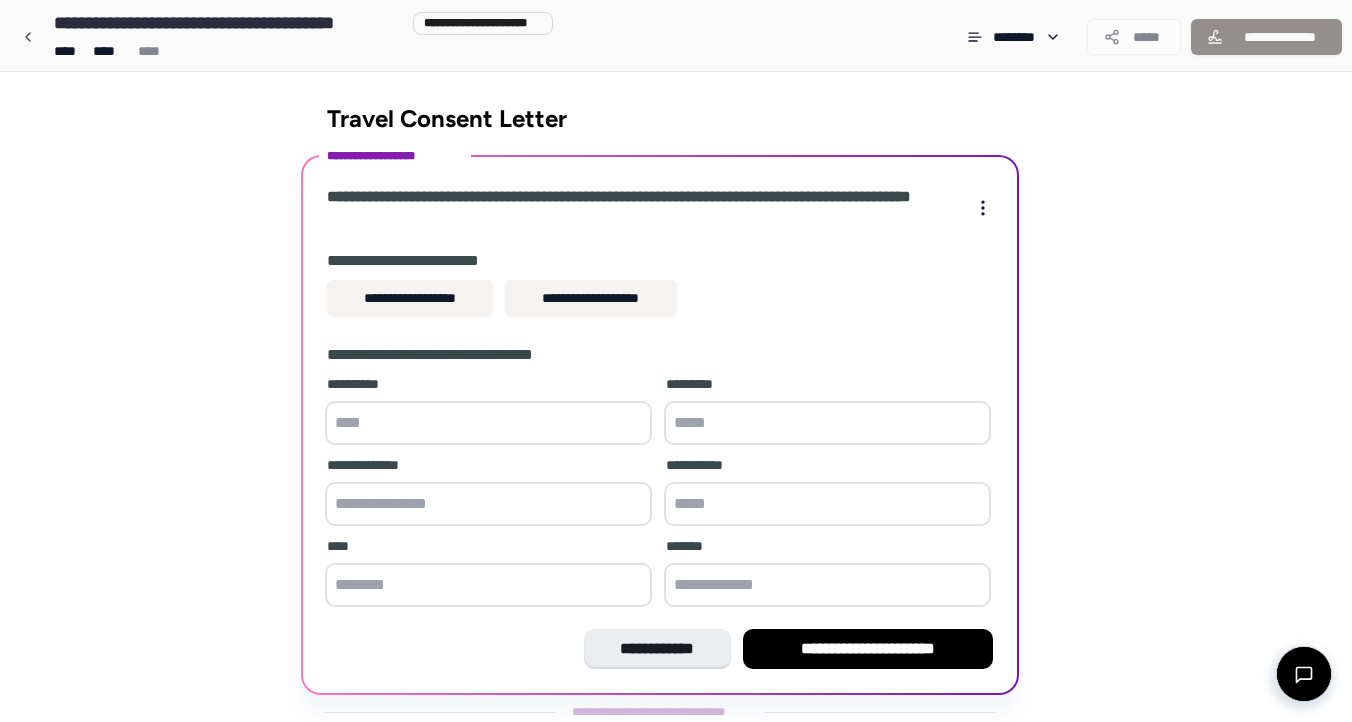 scroll, scrollTop: 51, scrollLeft: 0, axis: vertical 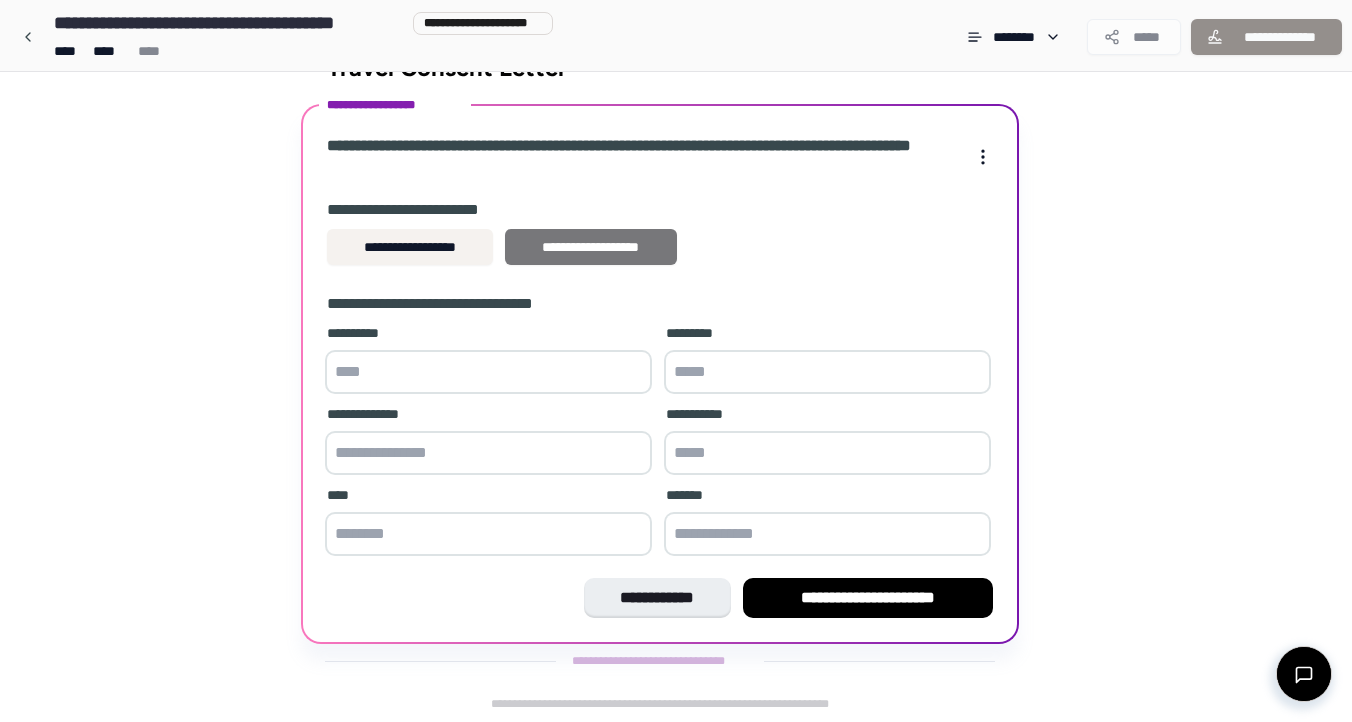 click on "**********" at bounding box center [591, 247] 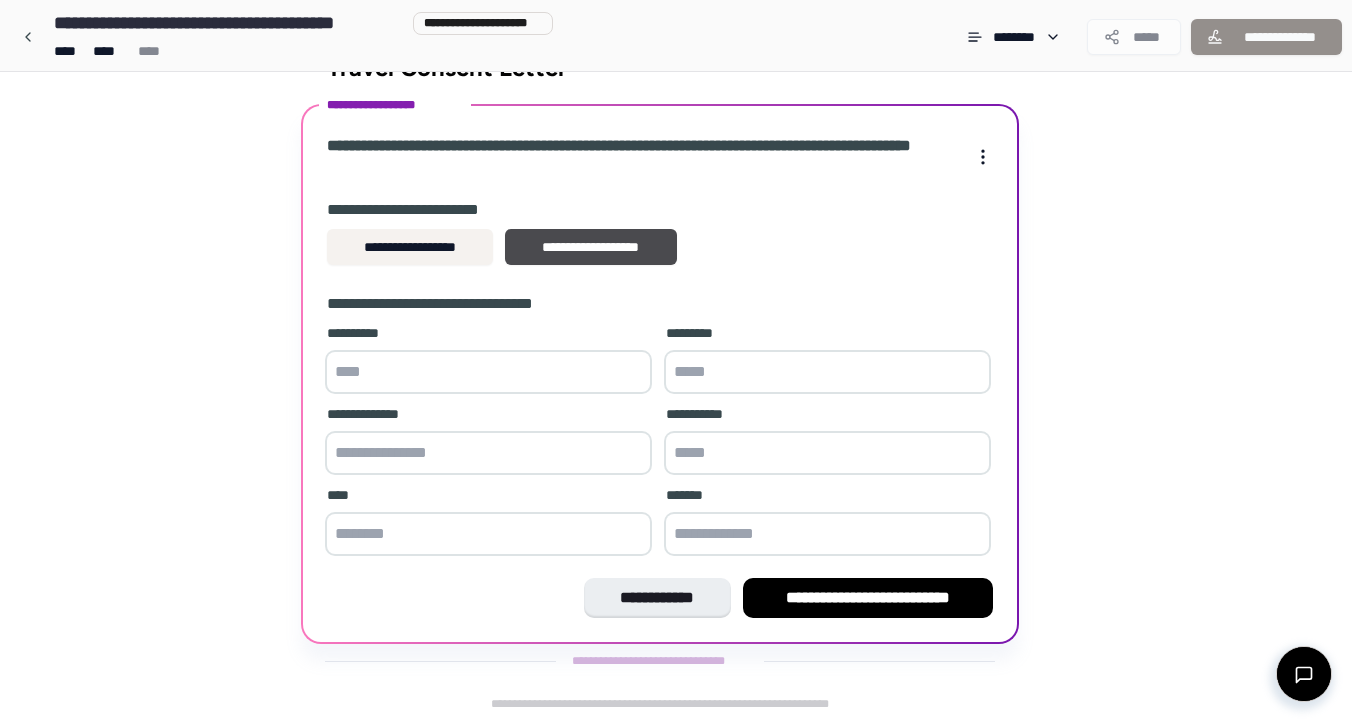 click at bounding box center (488, 372) 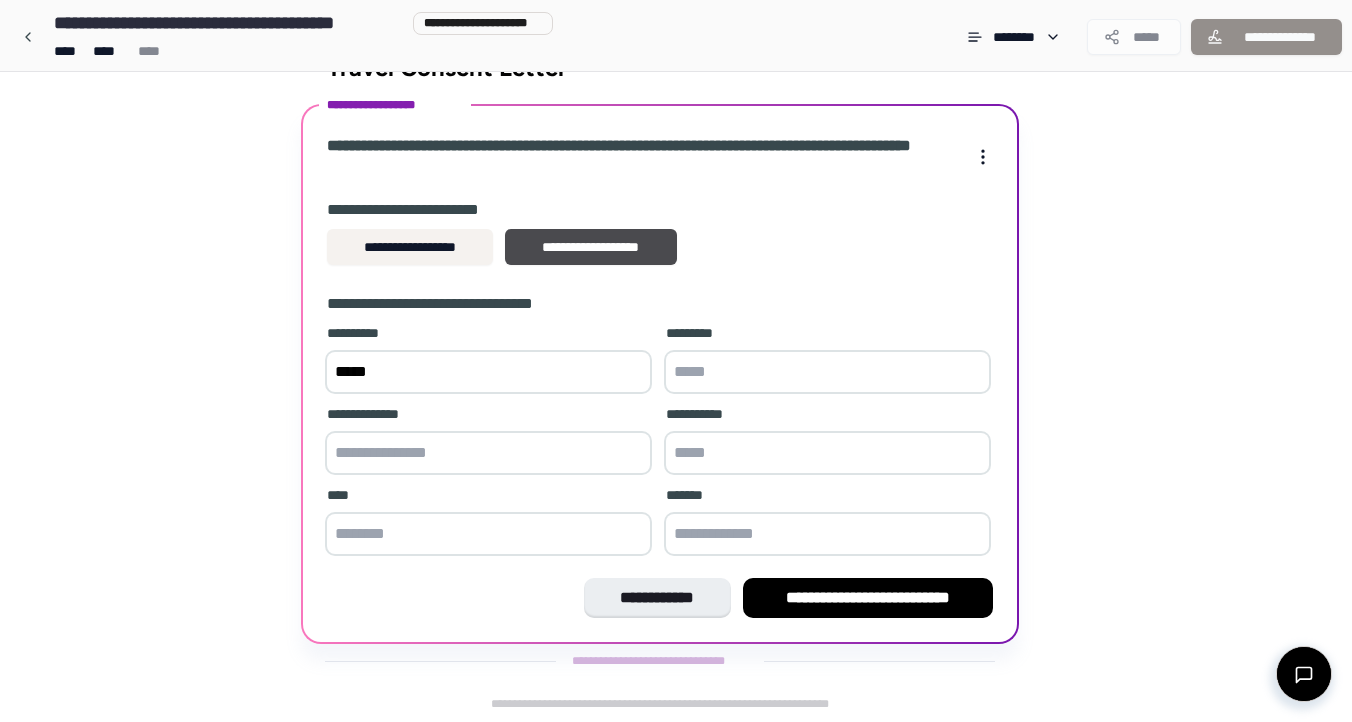 type on "*****" 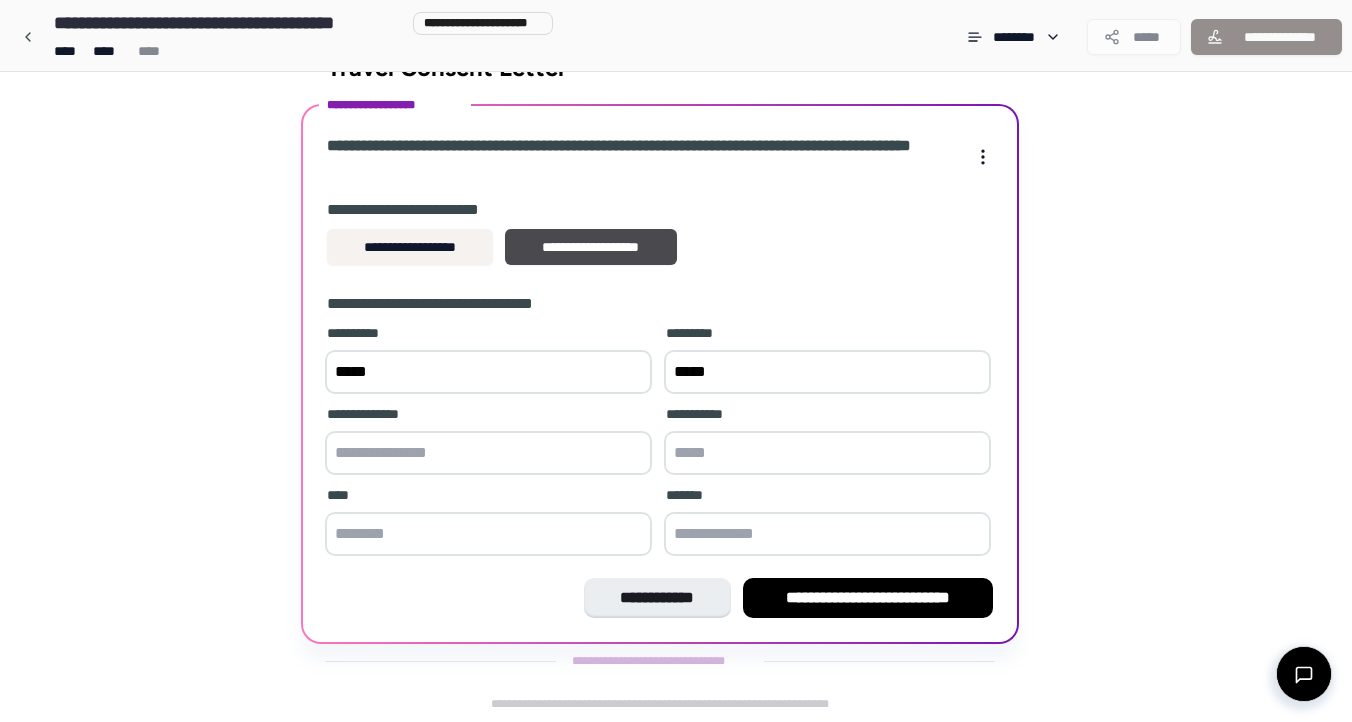 type on "*****" 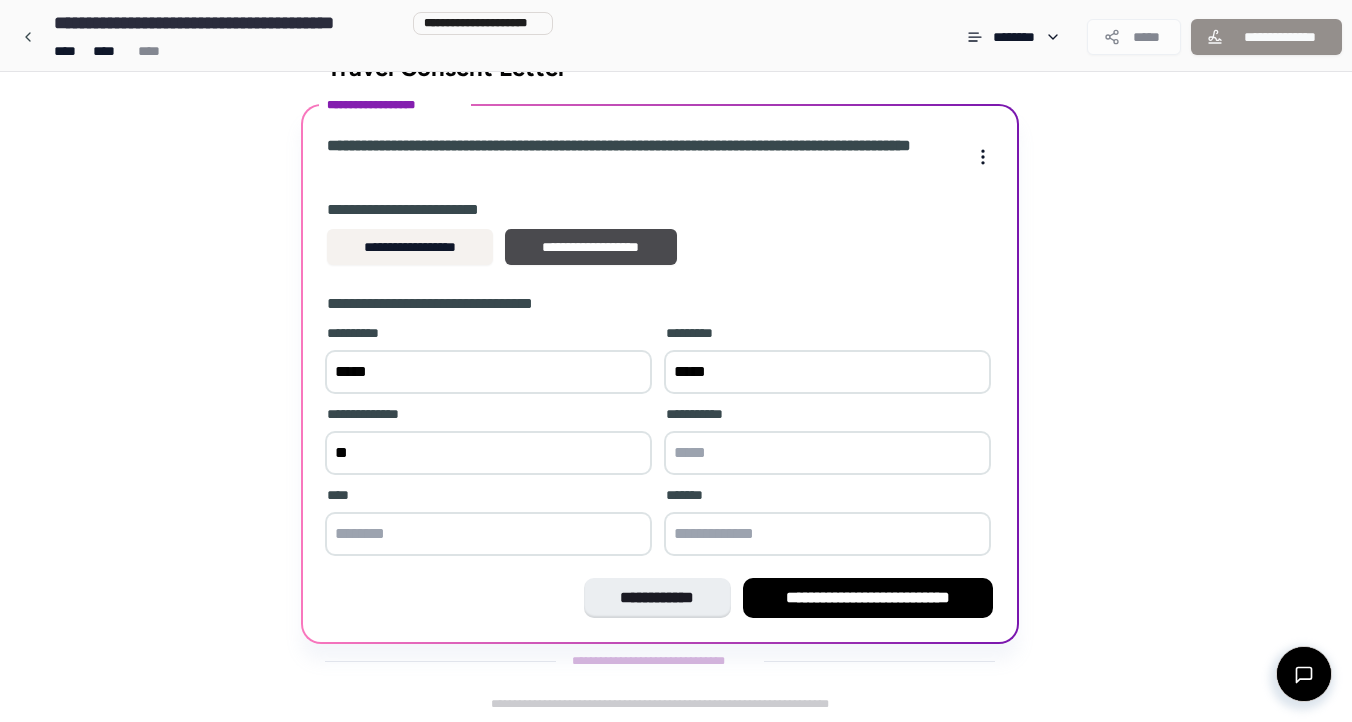 type on "**" 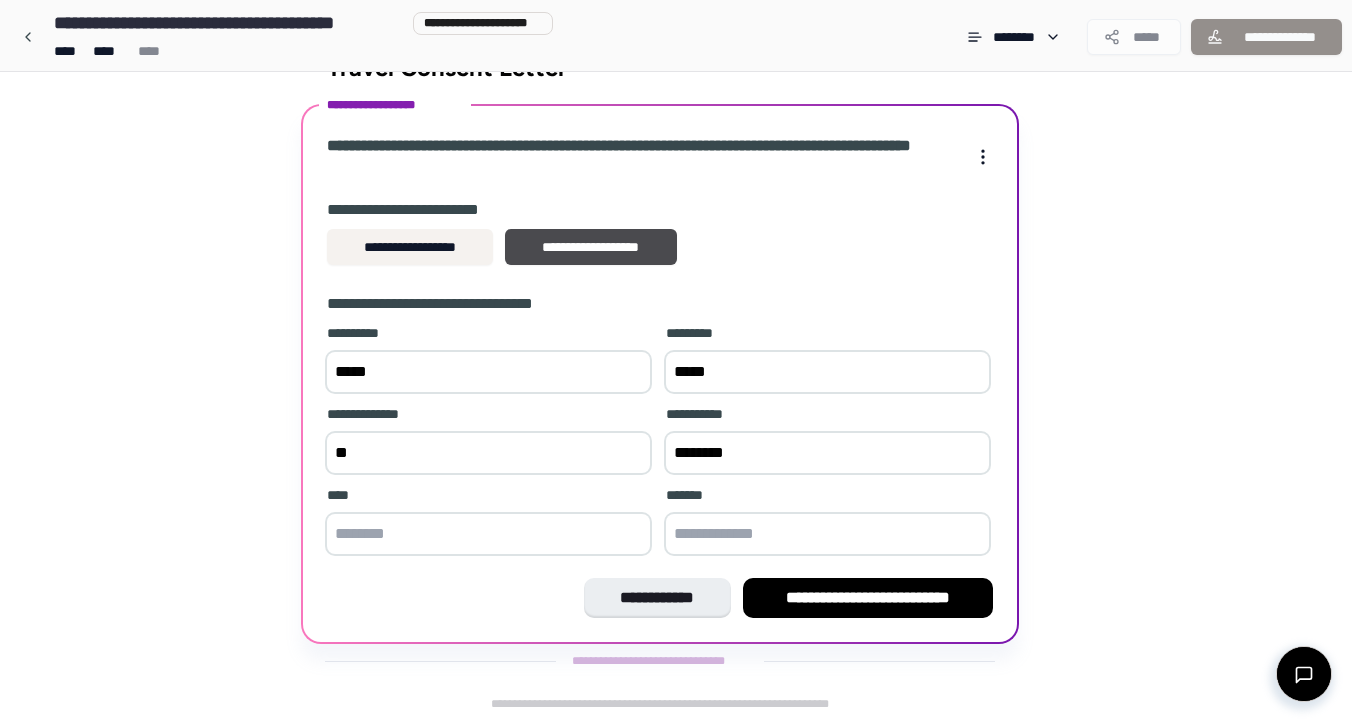 type on "********" 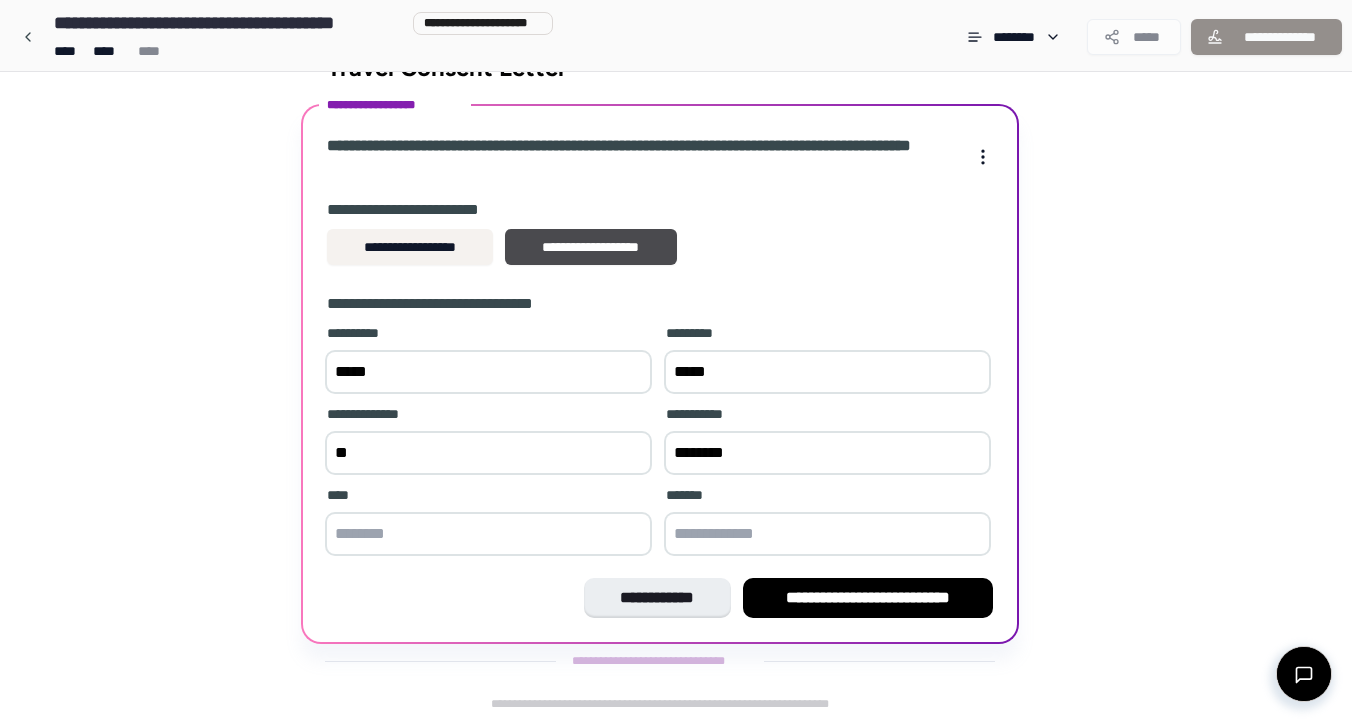 click at bounding box center [488, 534] 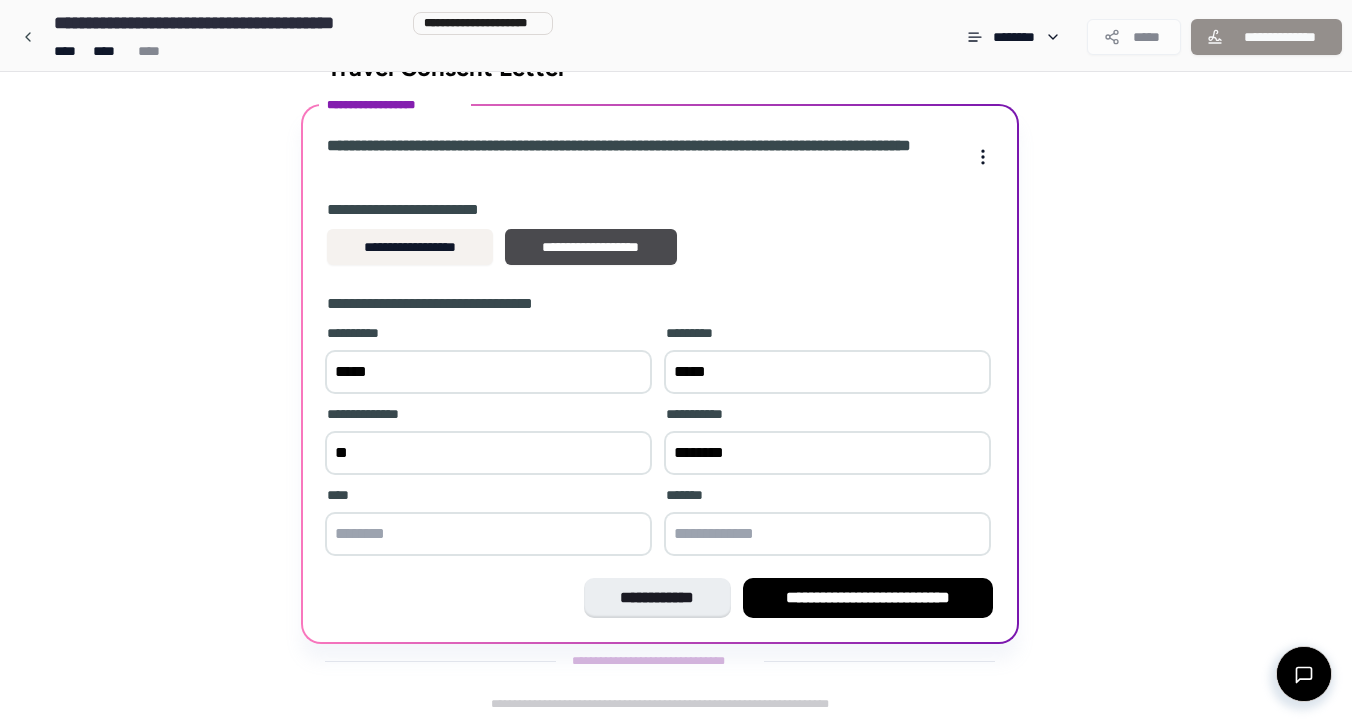 type on "*****" 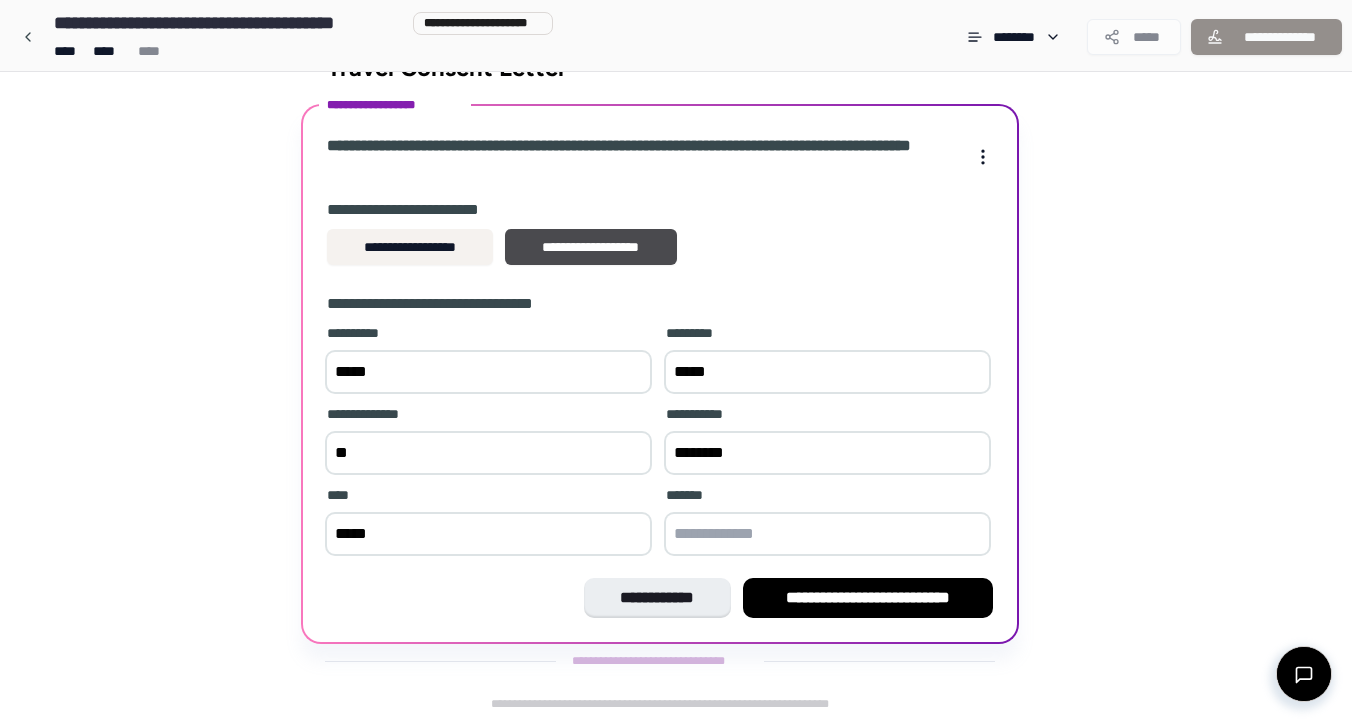 type on "**********" 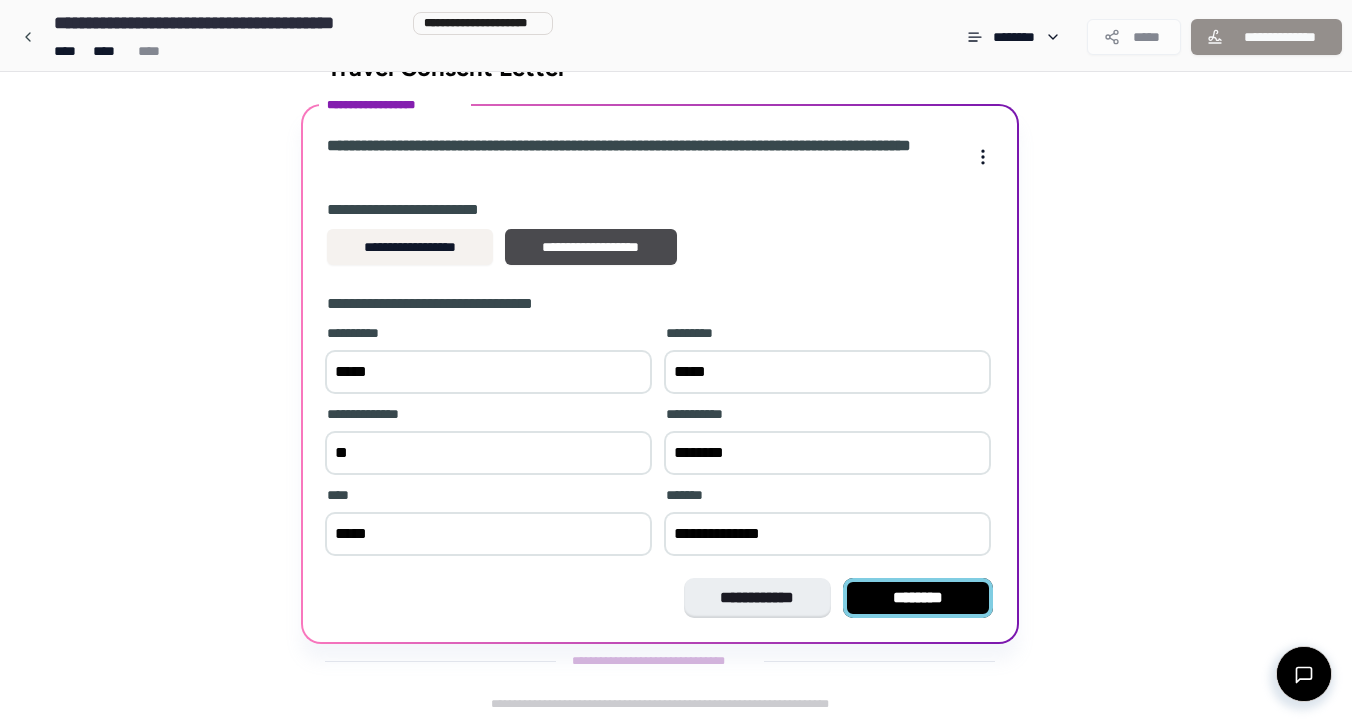 click on "********" at bounding box center (918, 598) 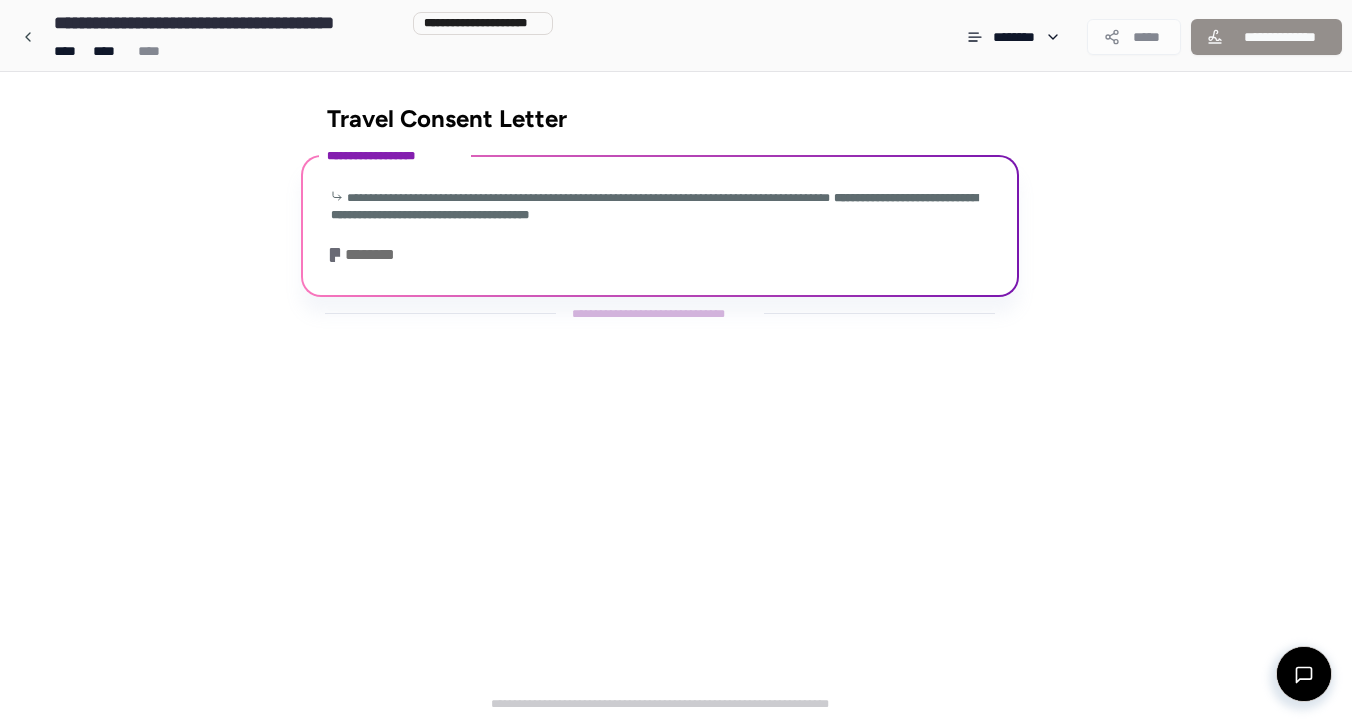 scroll, scrollTop: 0, scrollLeft: 0, axis: both 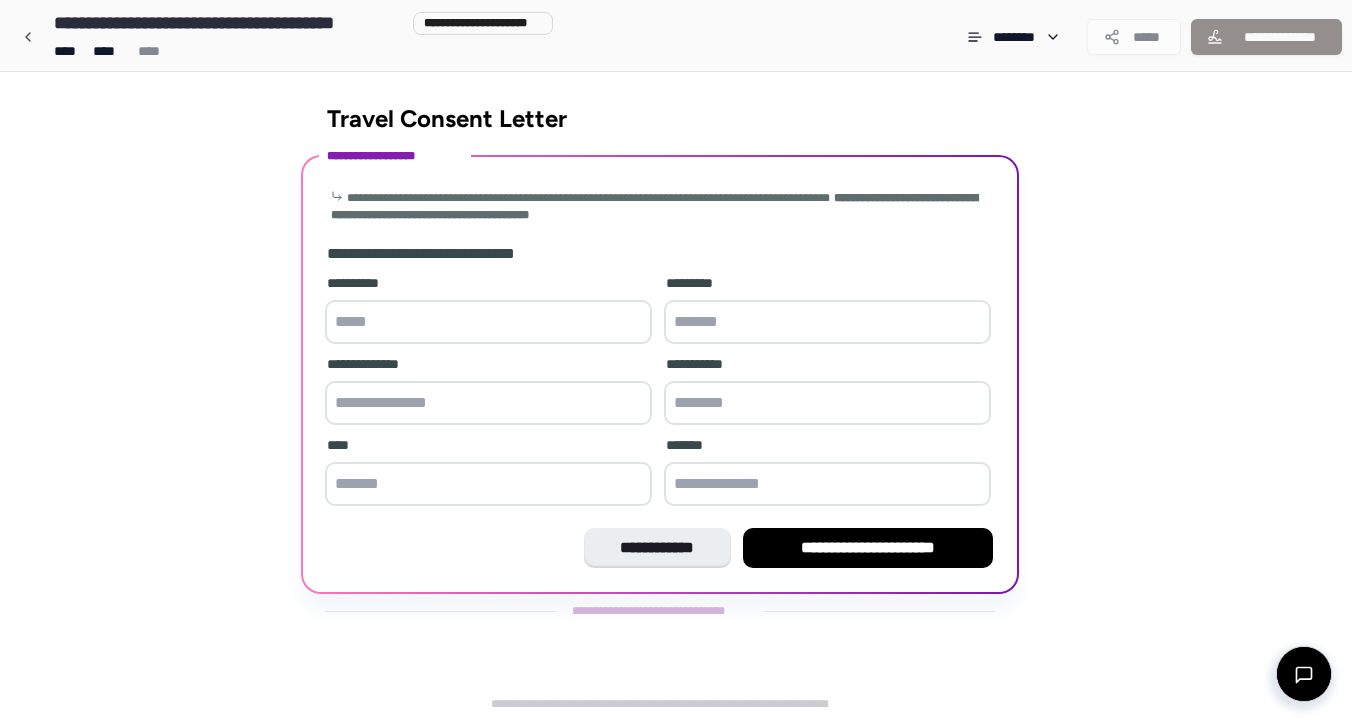 click at bounding box center (488, 322) 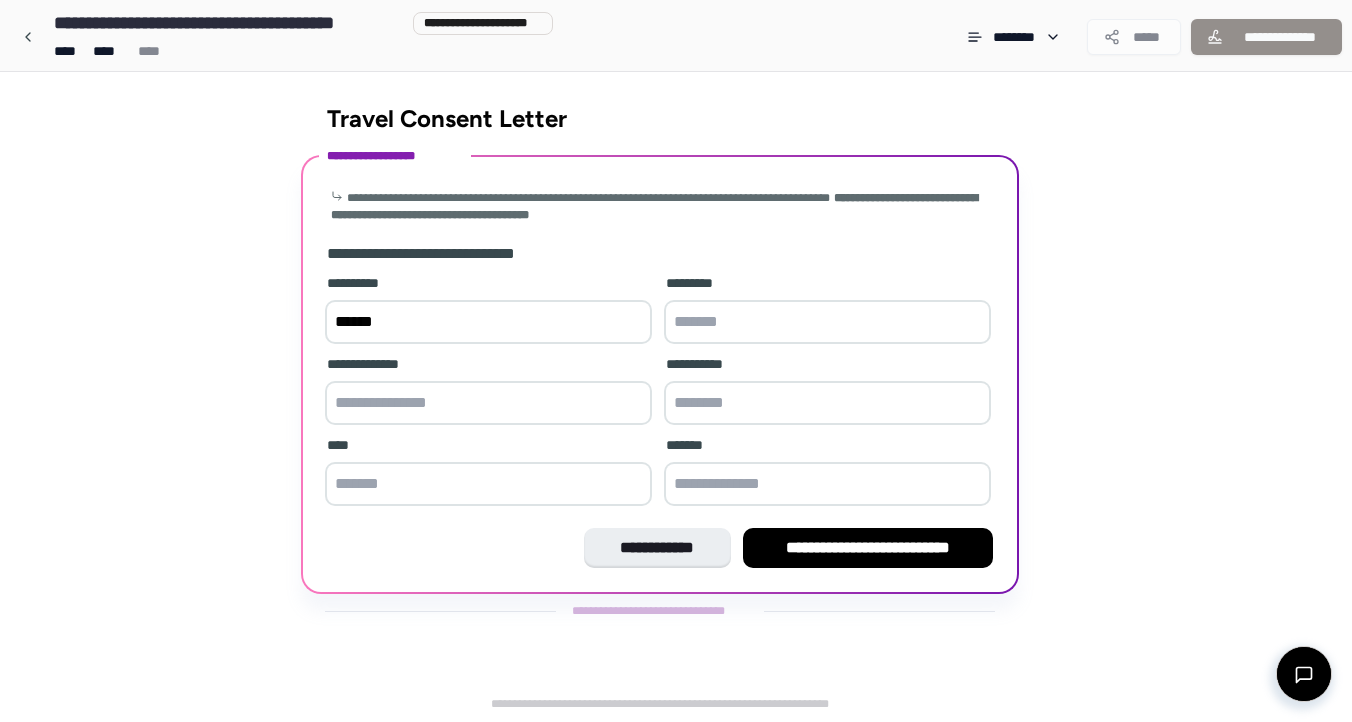 type on "******" 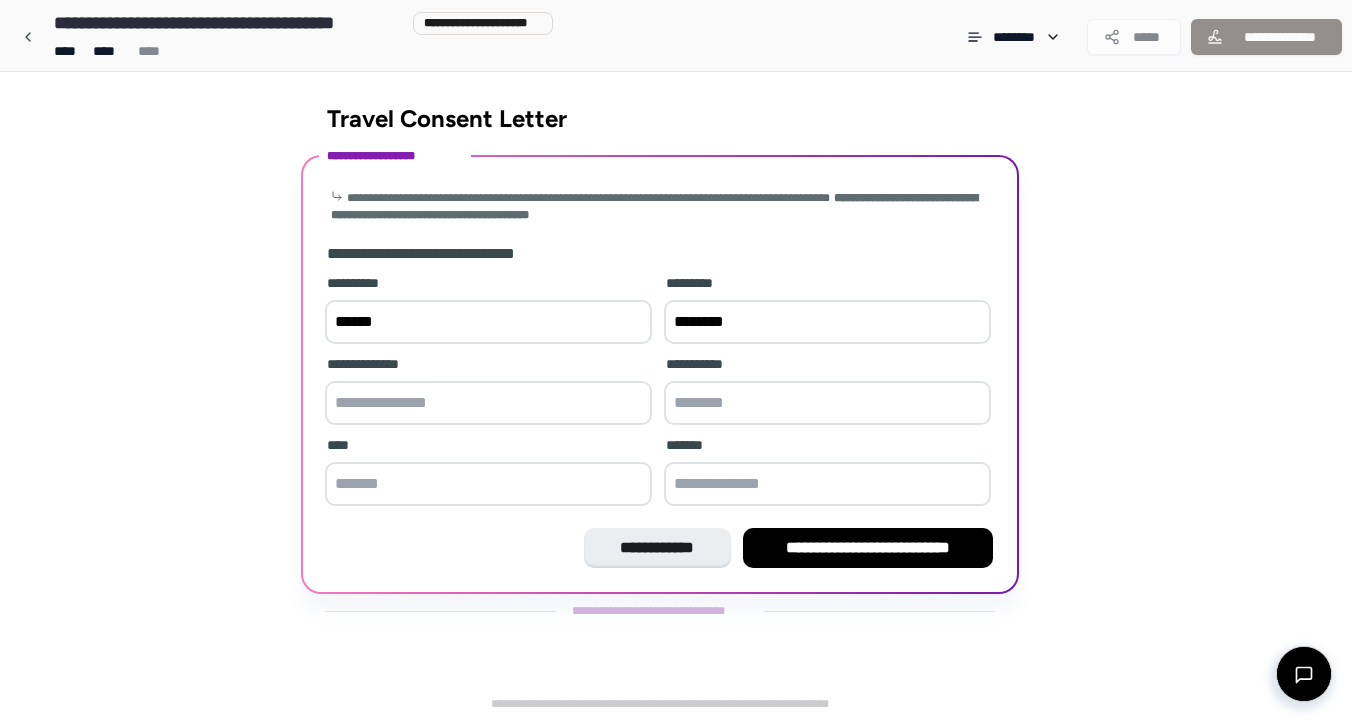 type on "********" 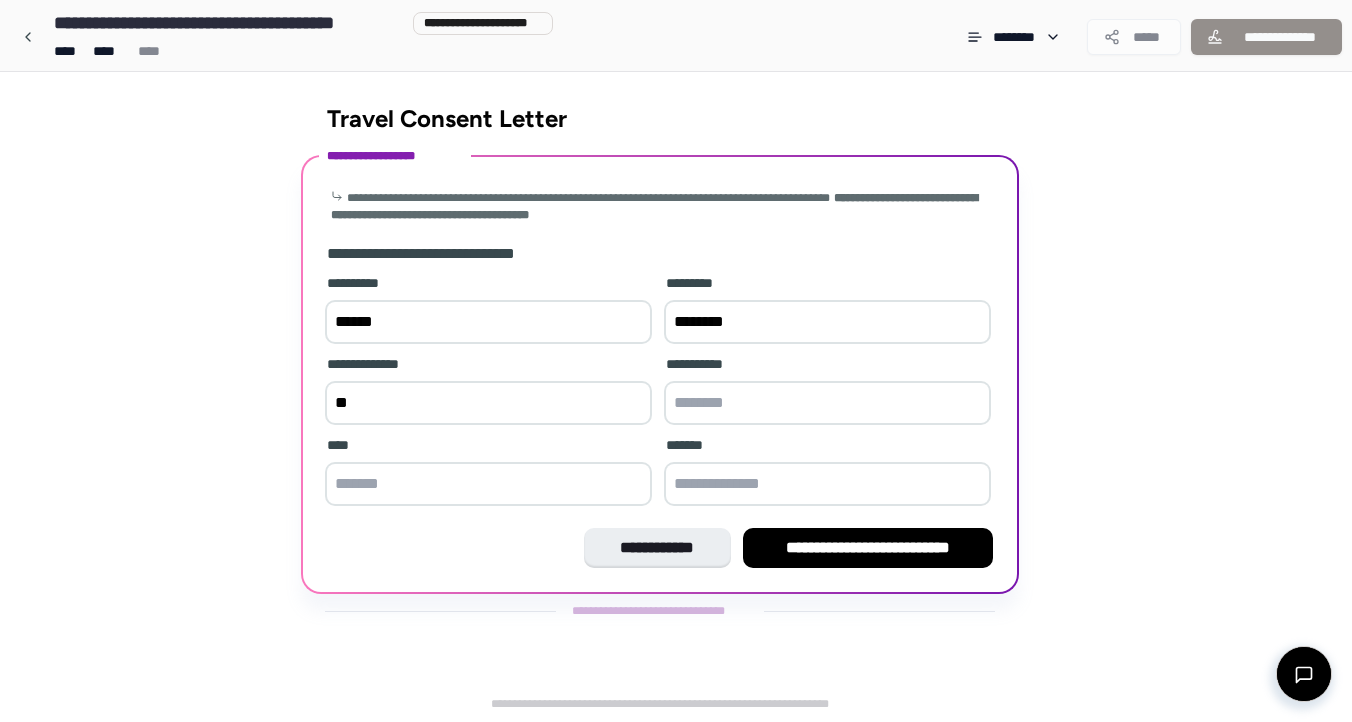 type on "**" 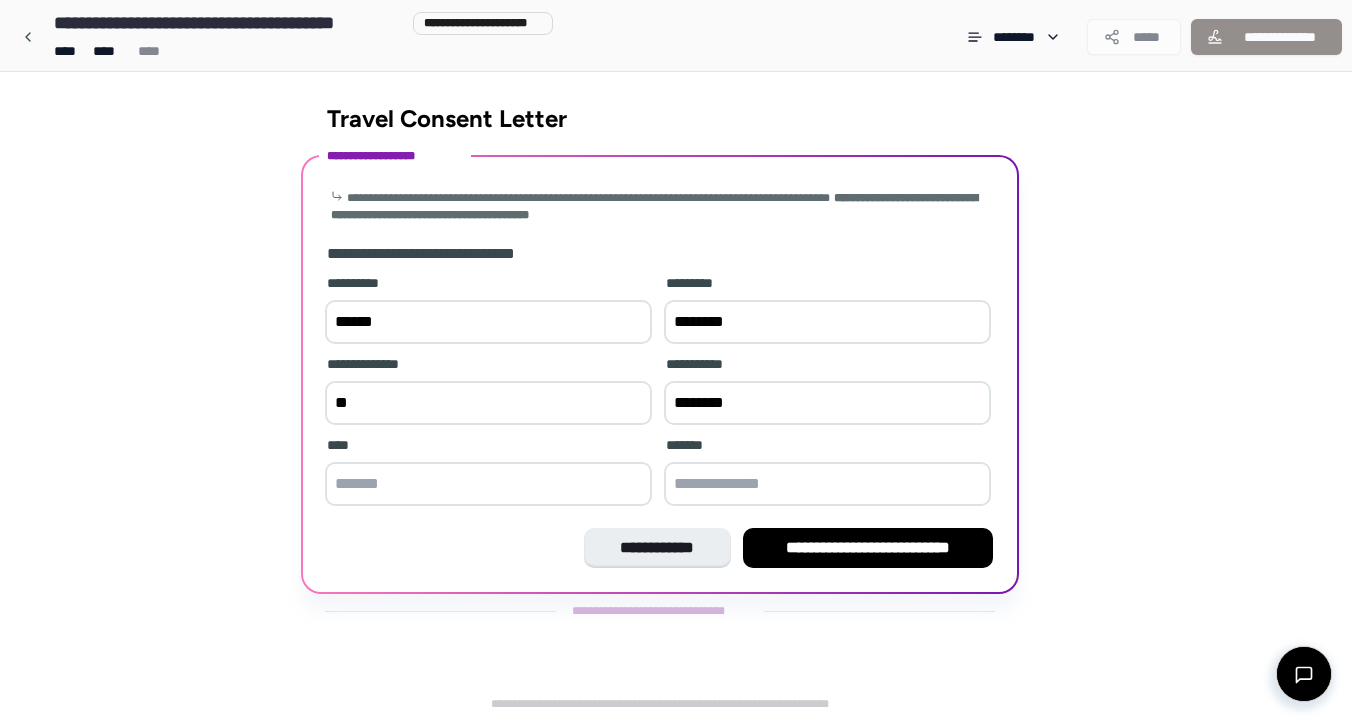 type on "********" 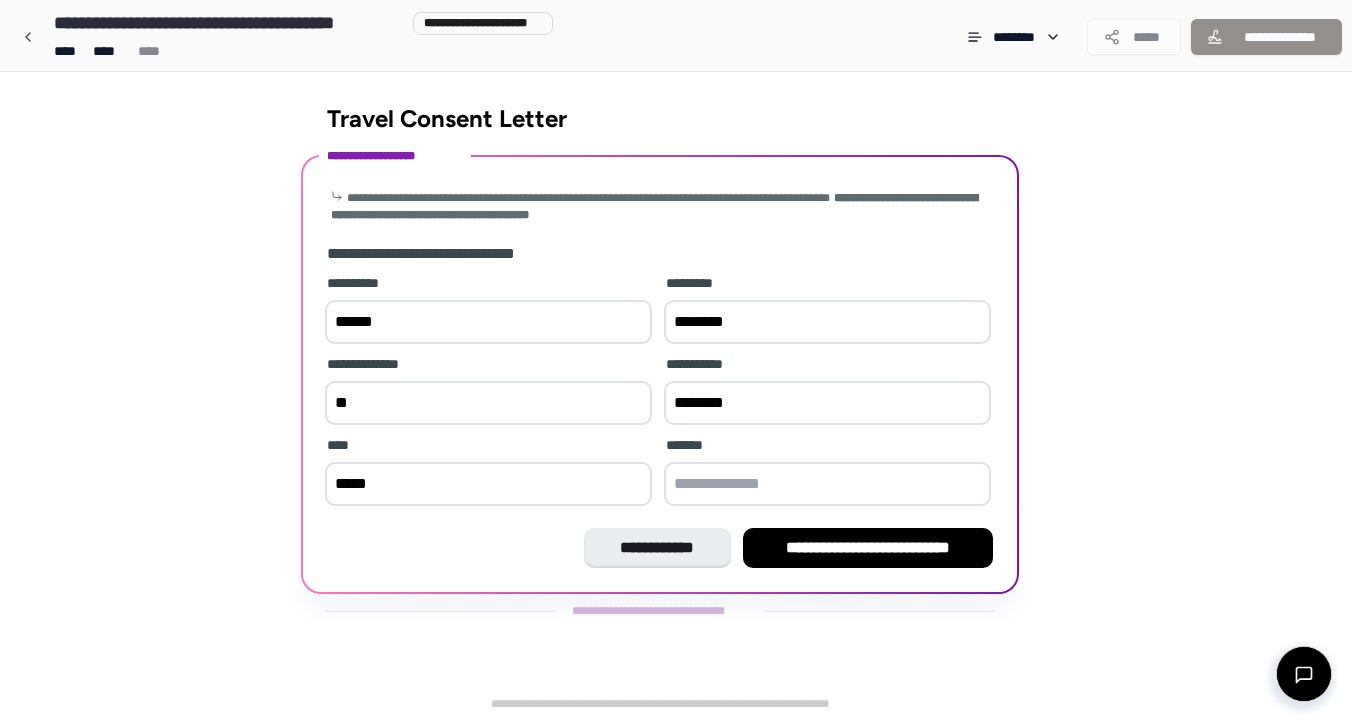 type on "*****" 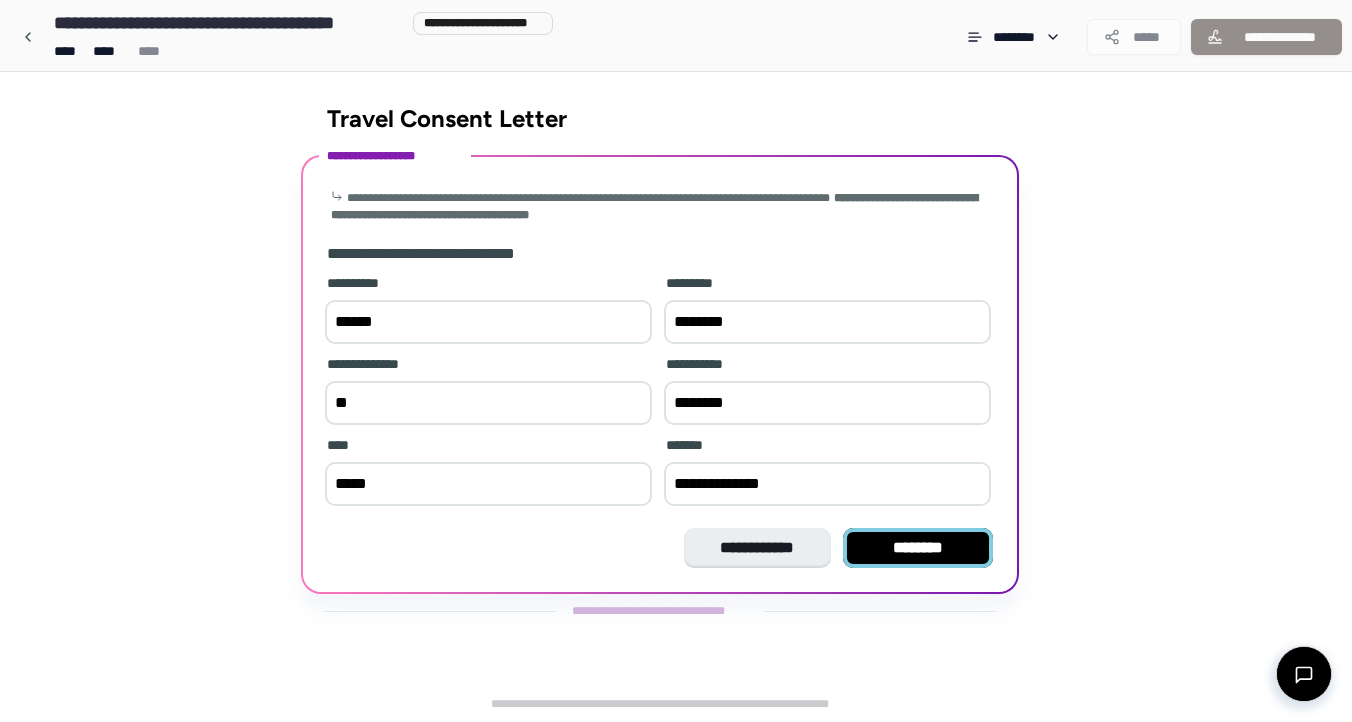 type on "**********" 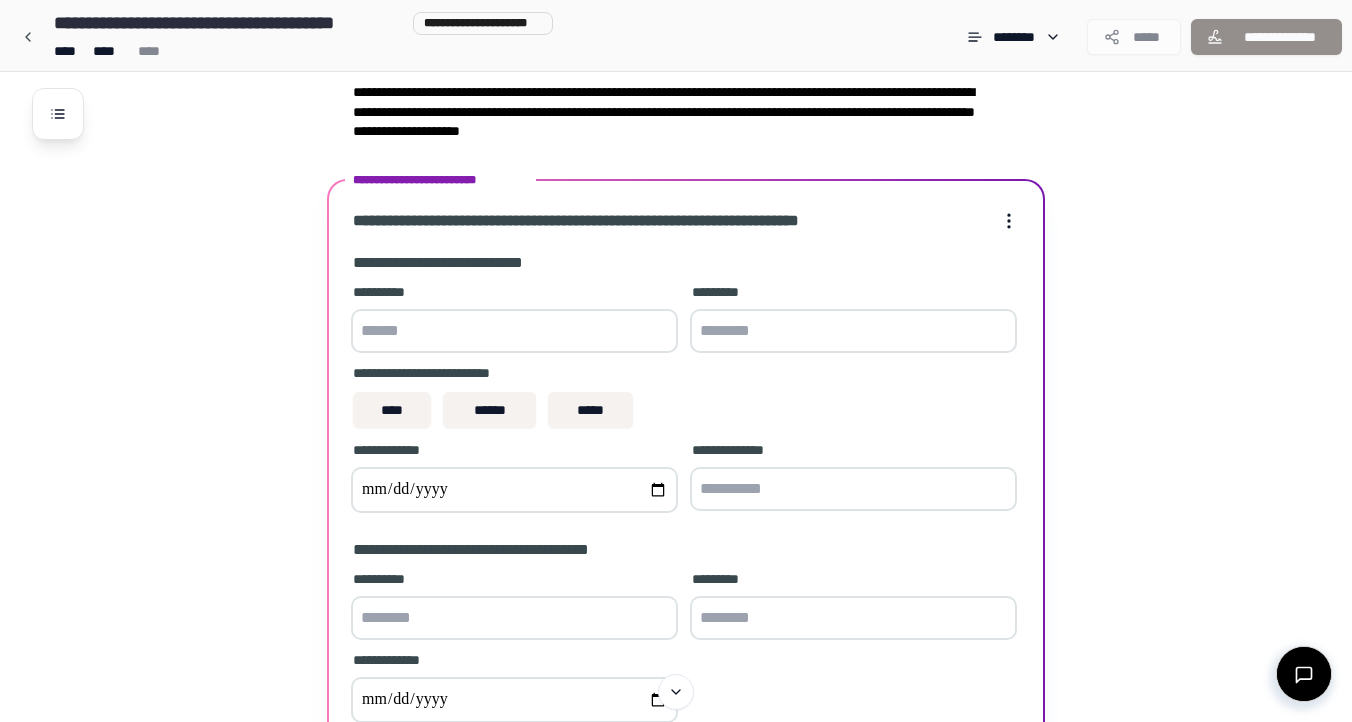 scroll, scrollTop: 93, scrollLeft: 0, axis: vertical 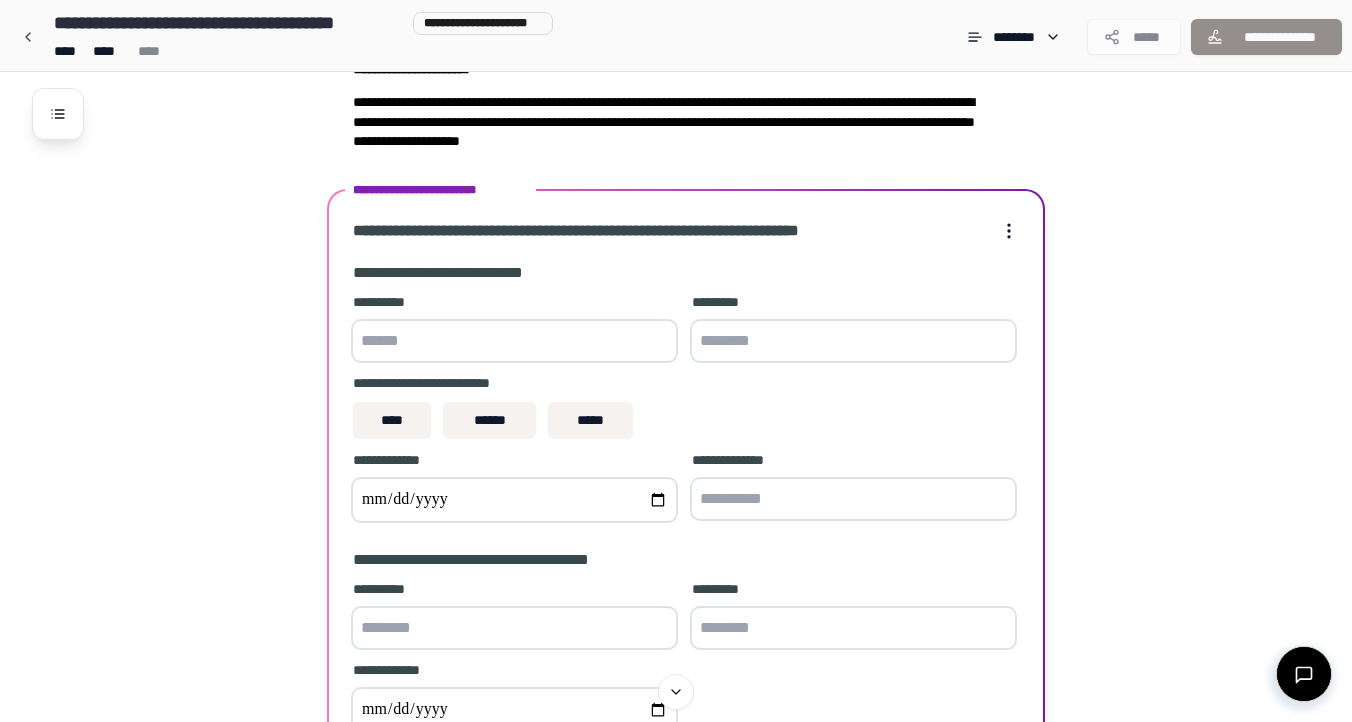 click at bounding box center [514, 341] 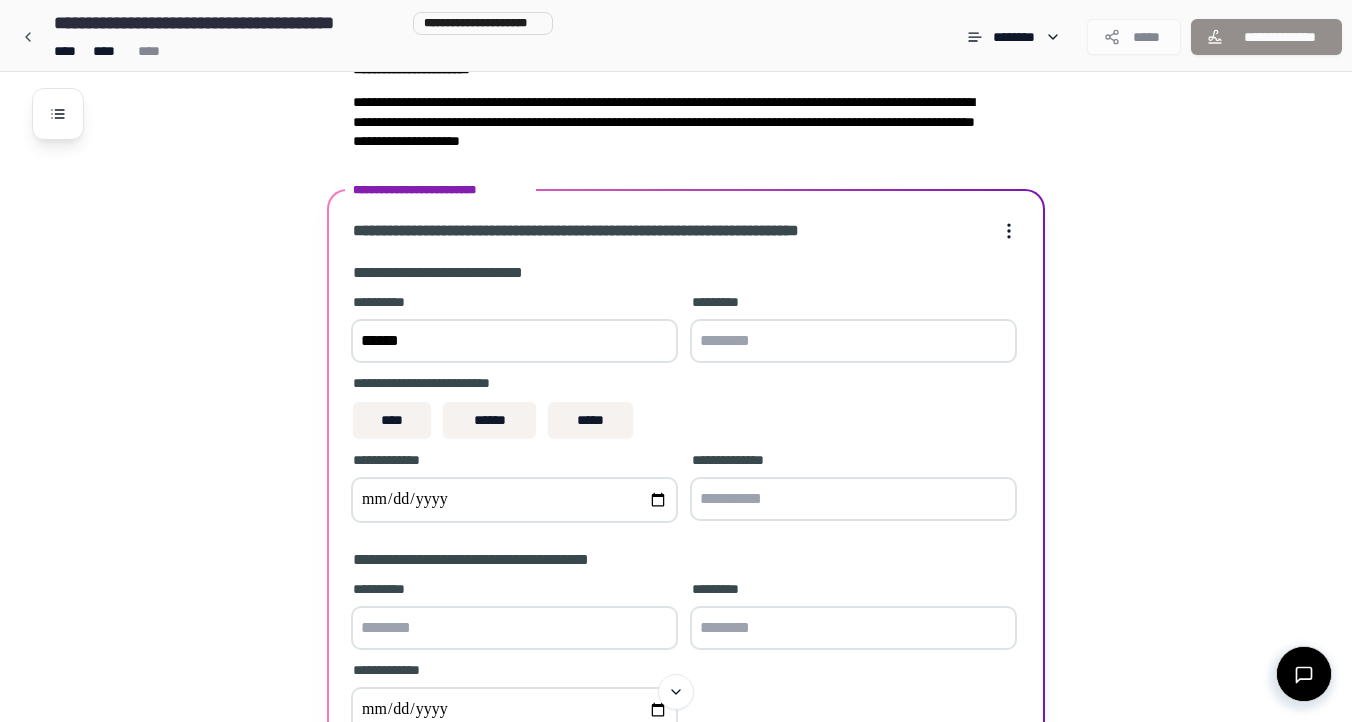 type on "******" 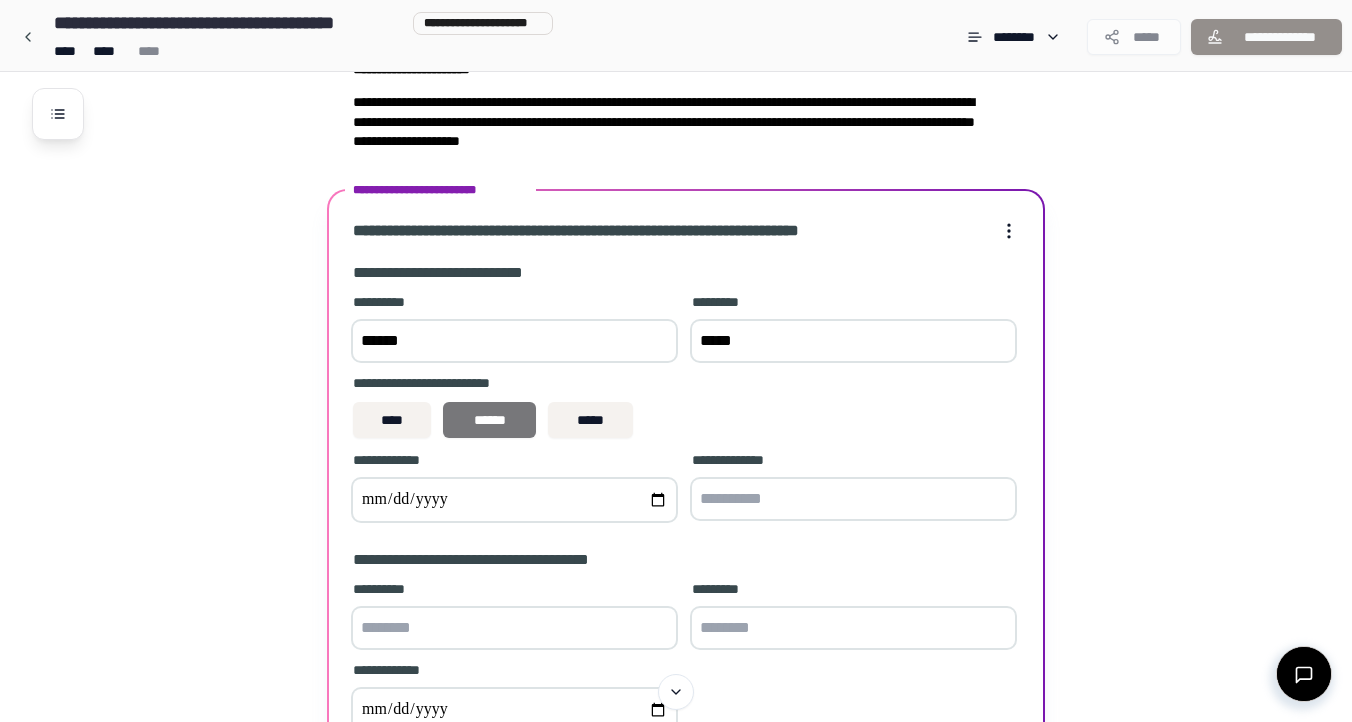 type on "*****" 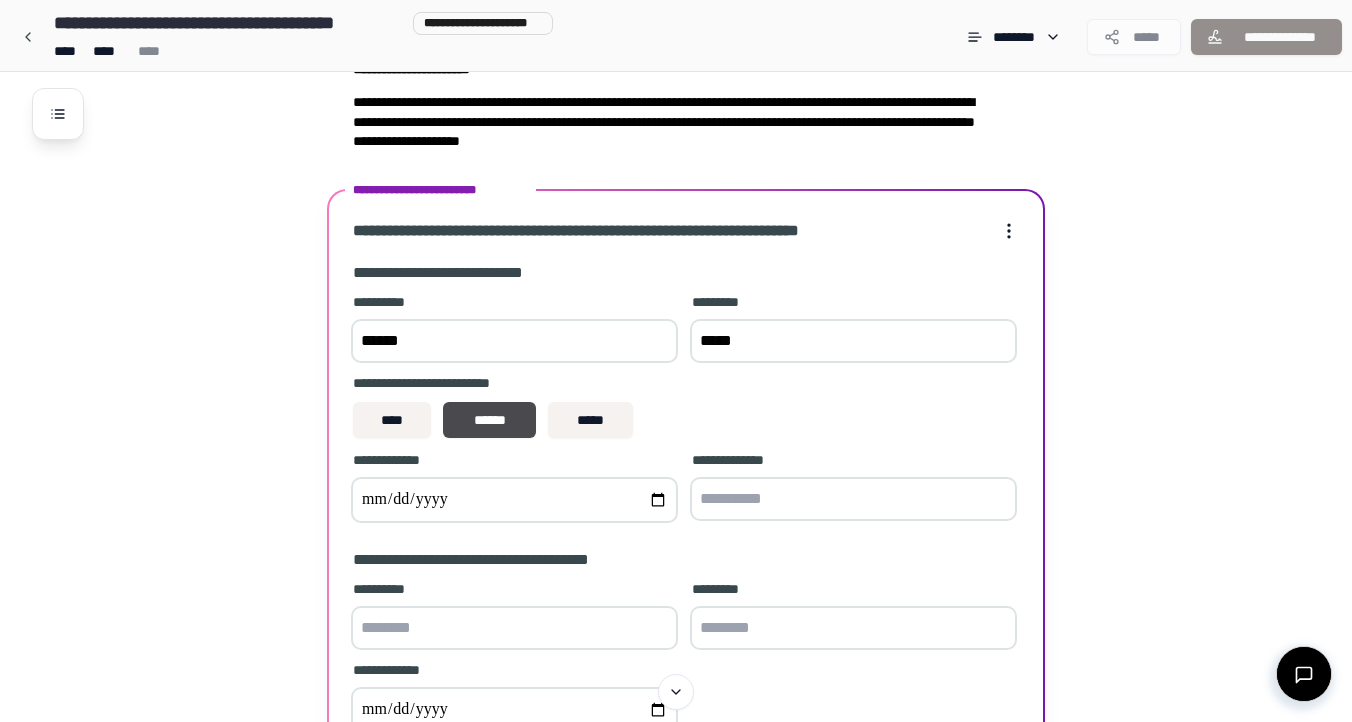 click at bounding box center (514, 500) 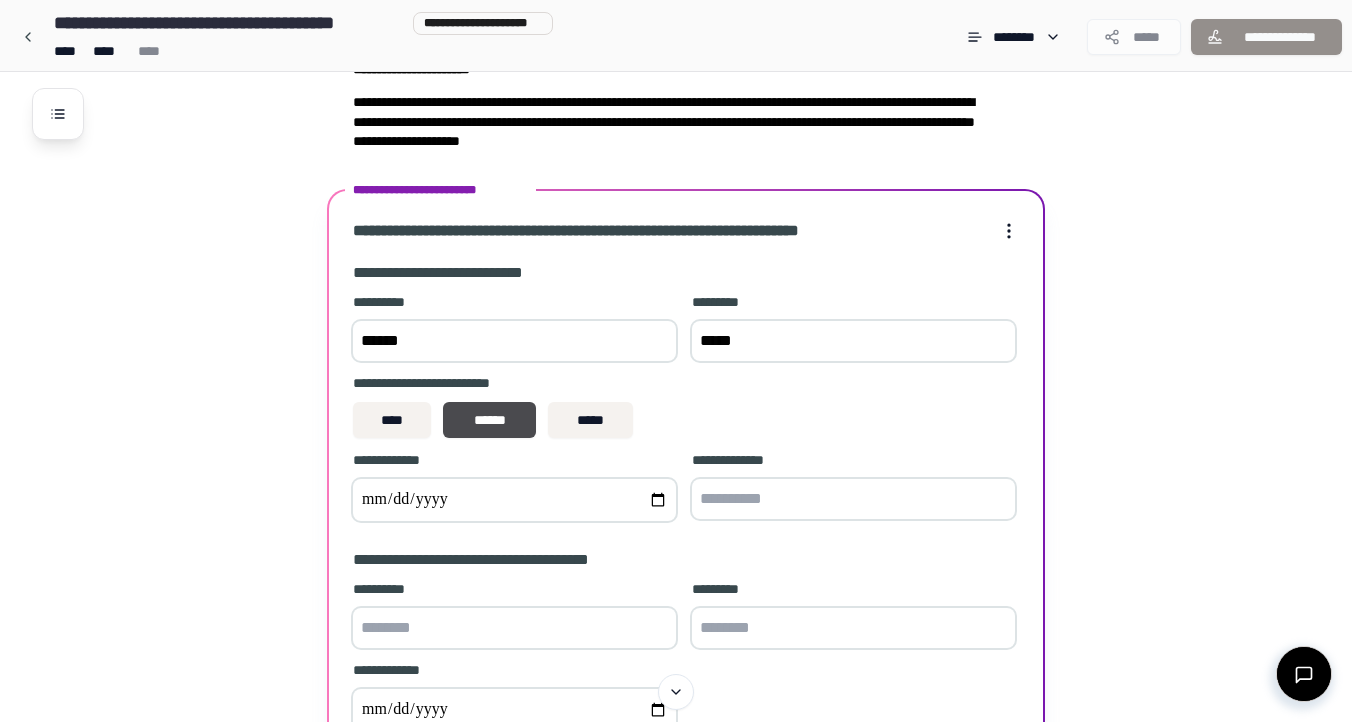 type on "**********" 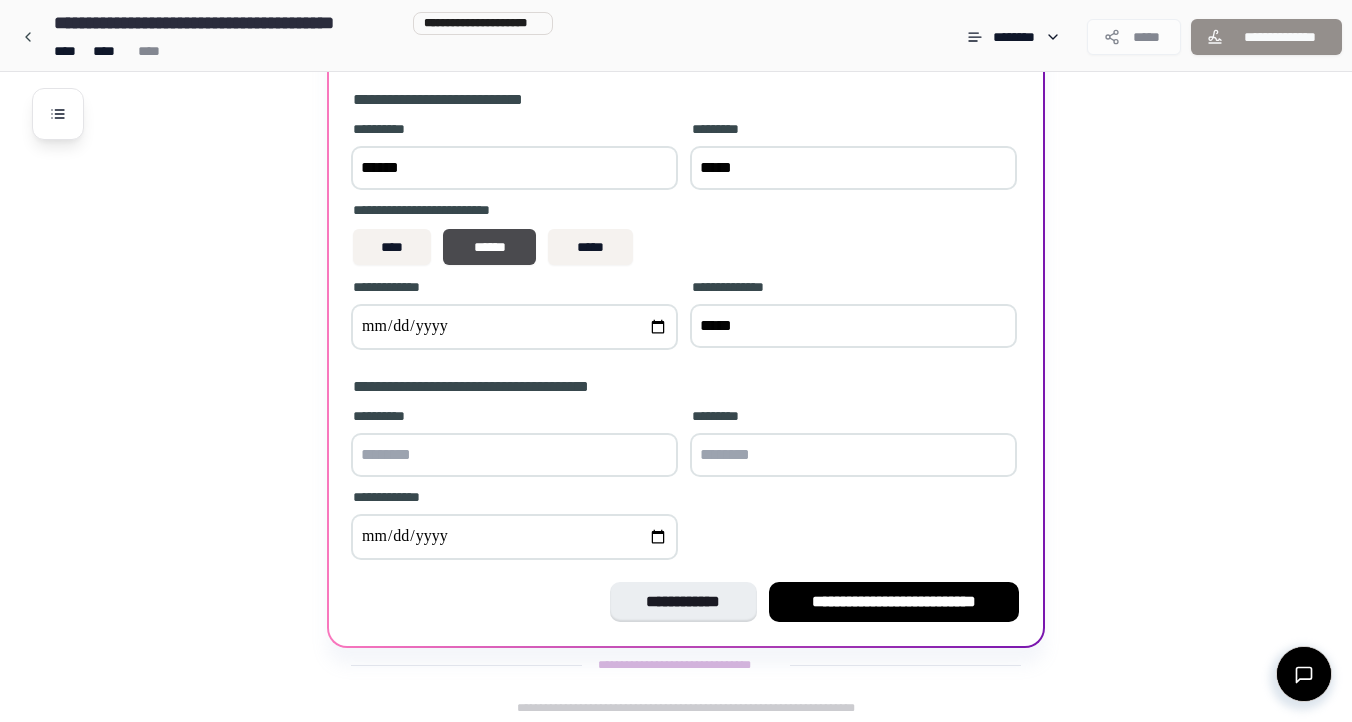 scroll, scrollTop: 268, scrollLeft: 0, axis: vertical 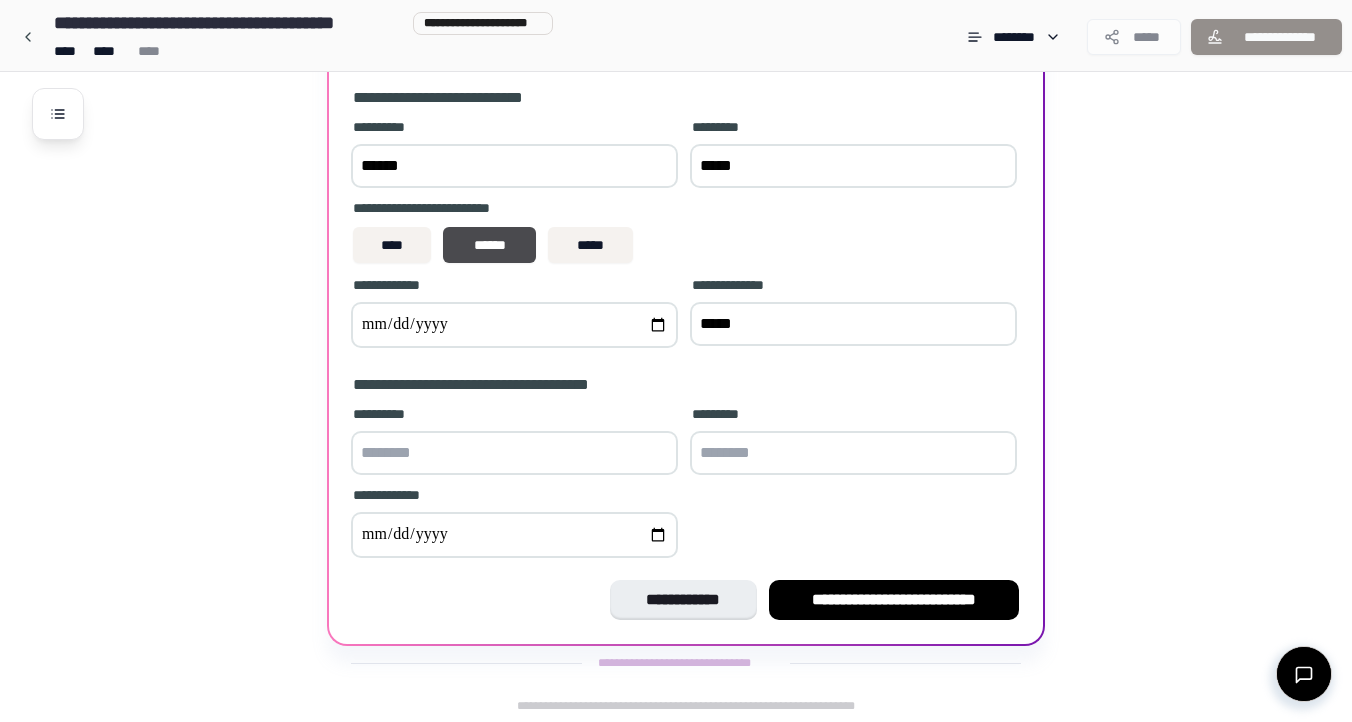 type on "*****" 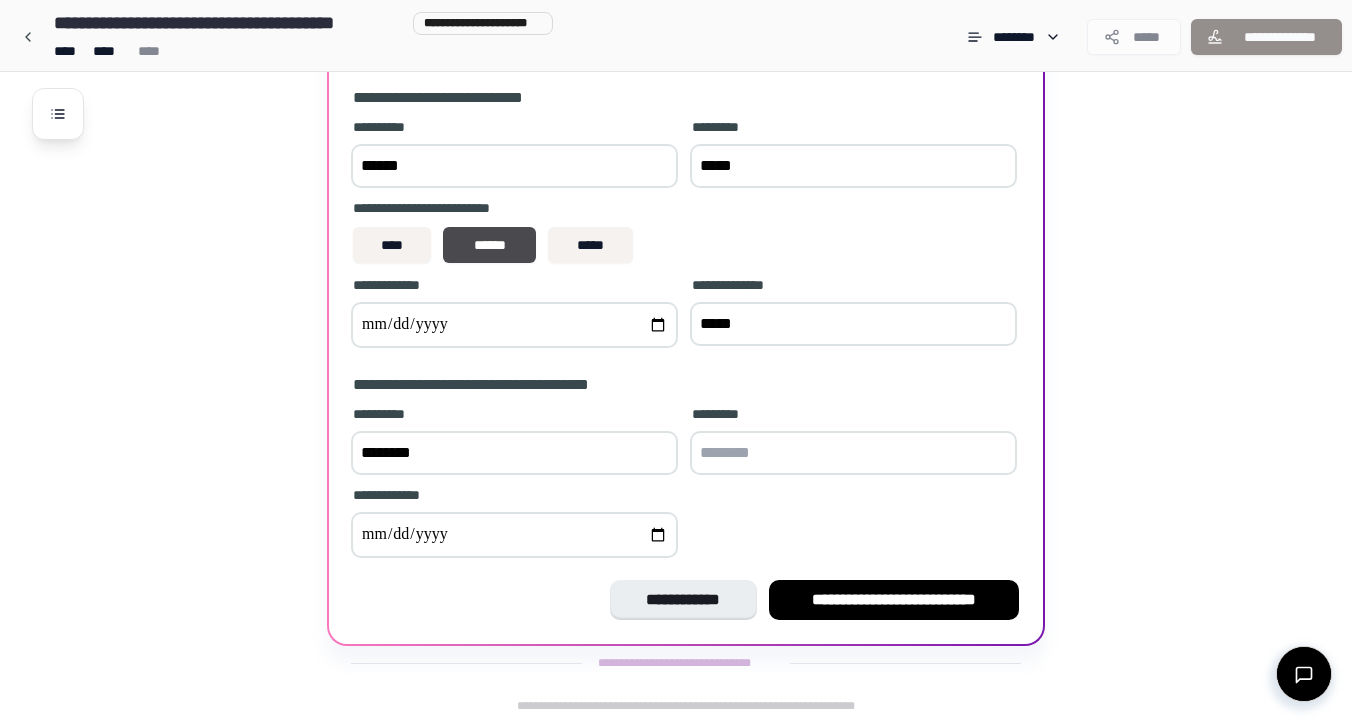 type on "********" 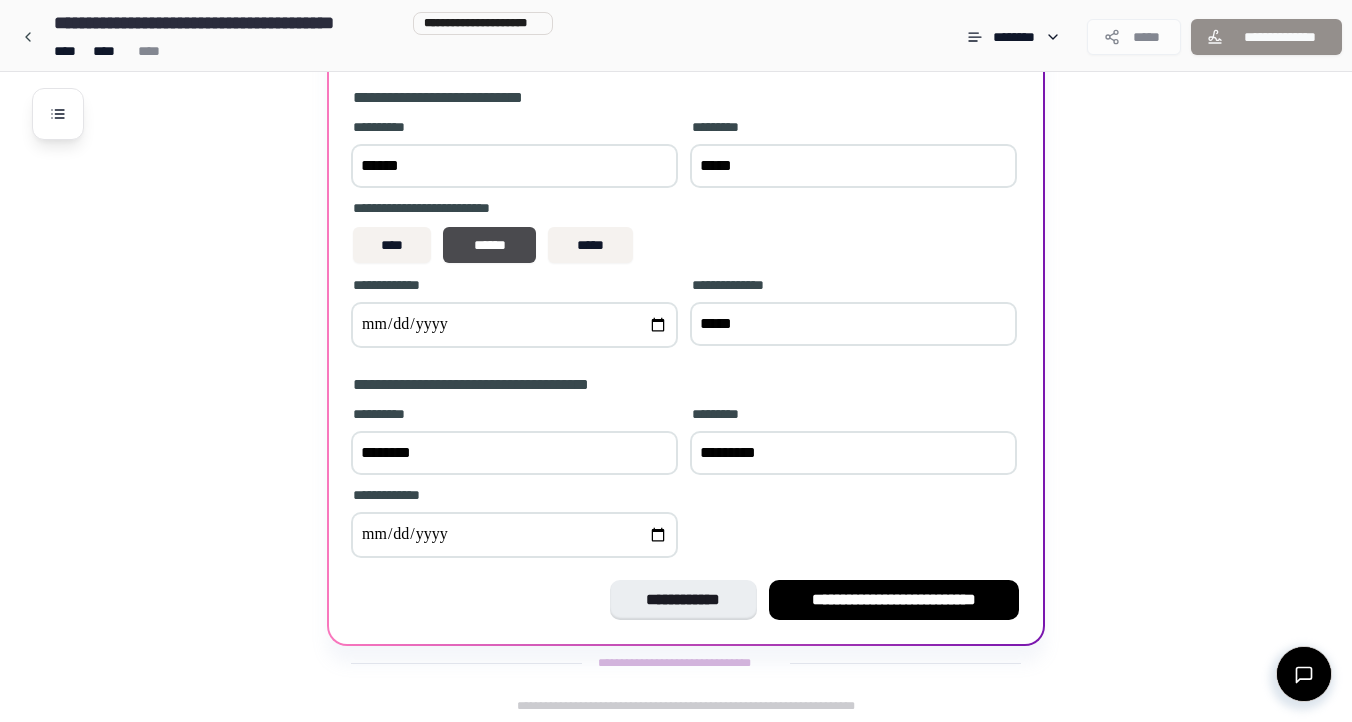 type on "*********" 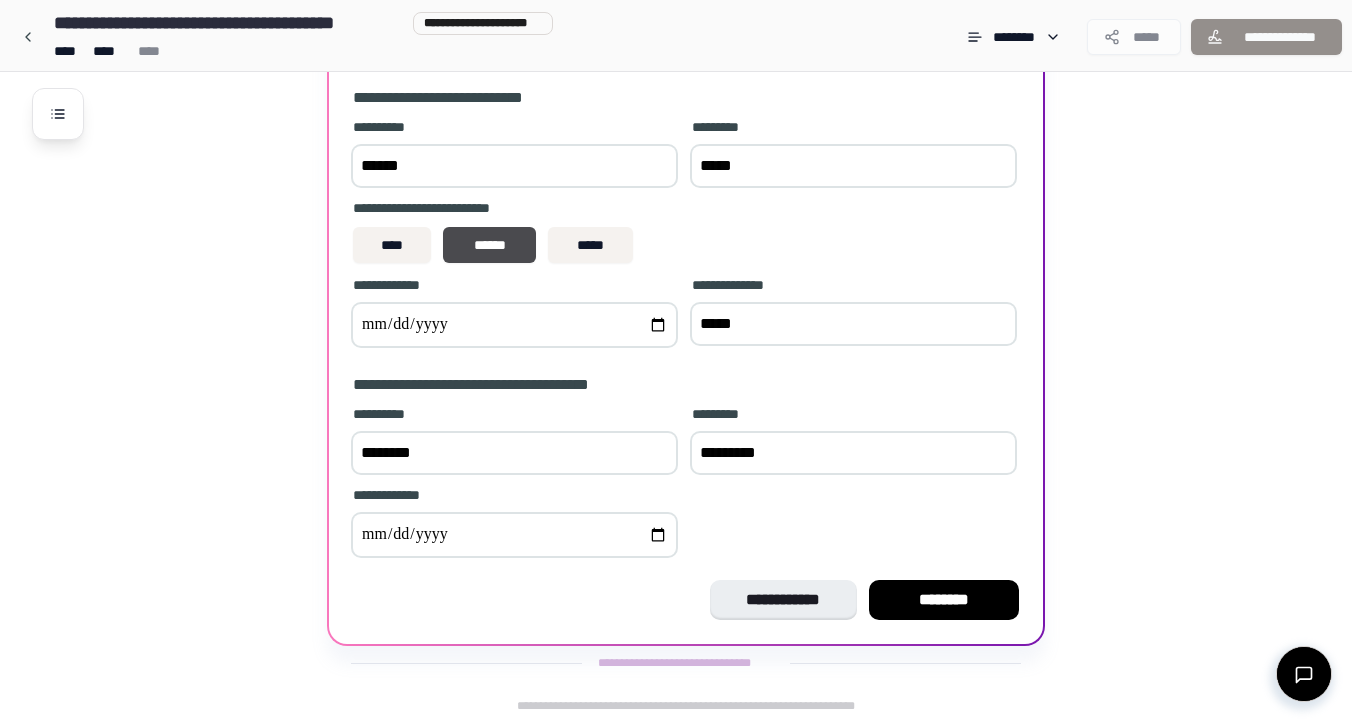 click on "**********" at bounding box center [514, 535] 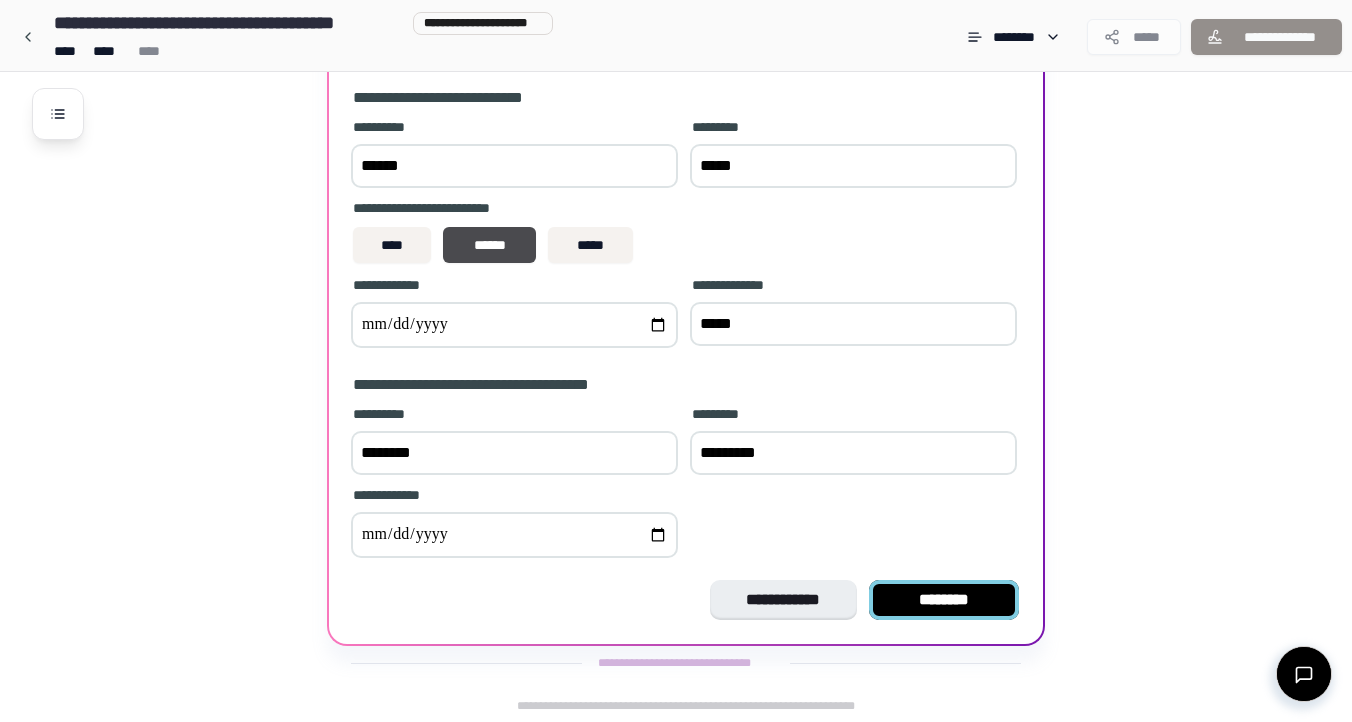 click on "********" at bounding box center (944, 600) 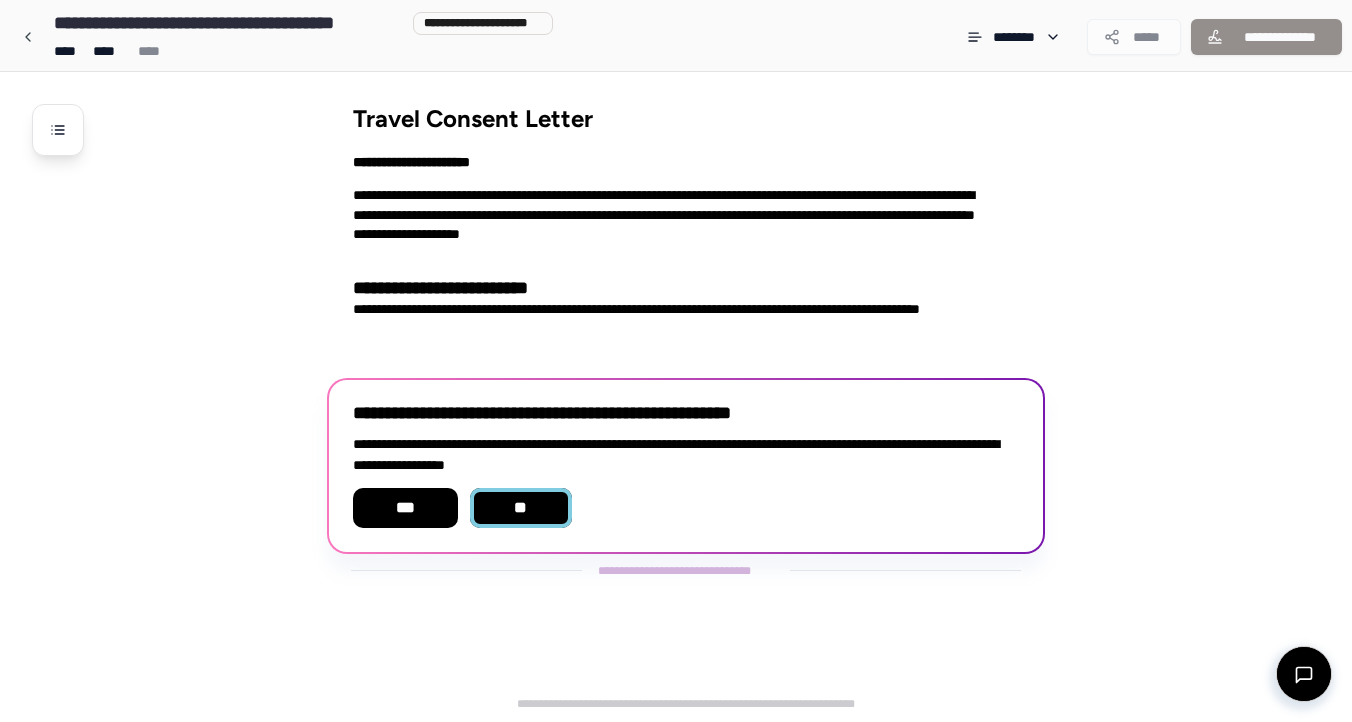 click on "**" at bounding box center (521, 508) 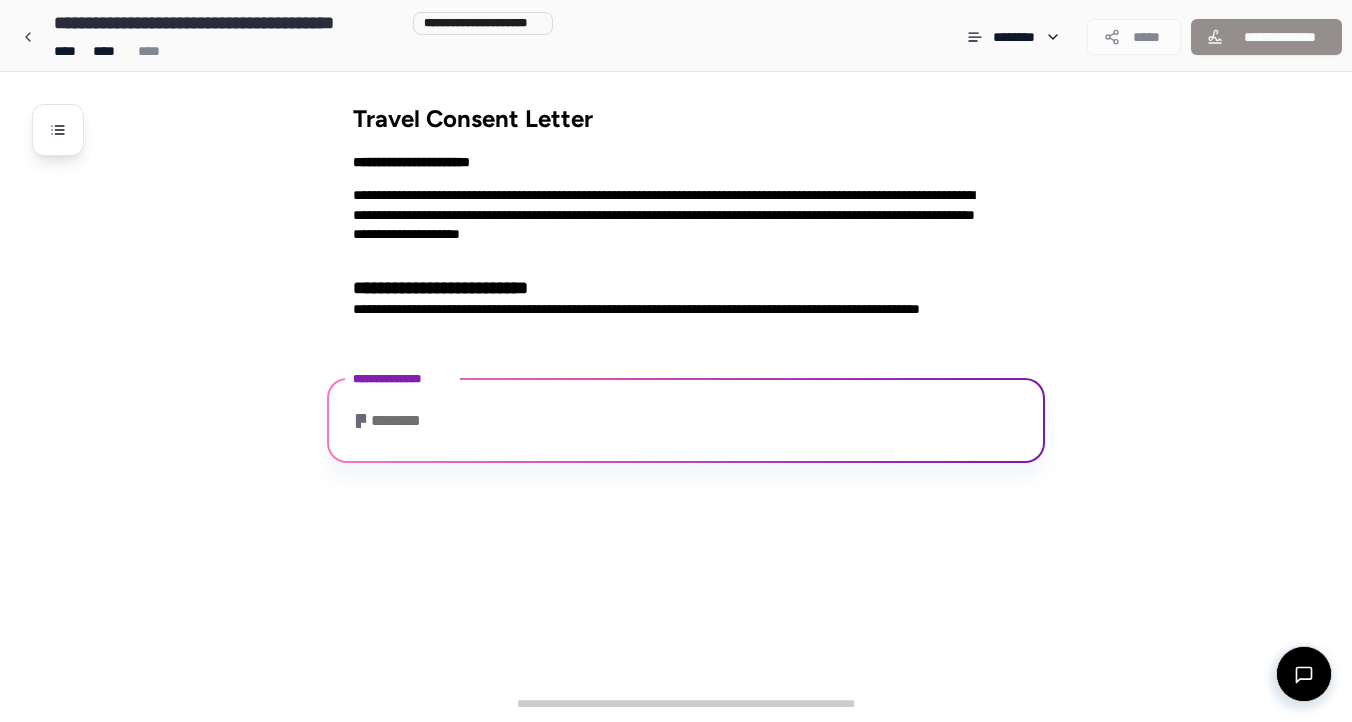 scroll, scrollTop: 31, scrollLeft: 0, axis: vertical 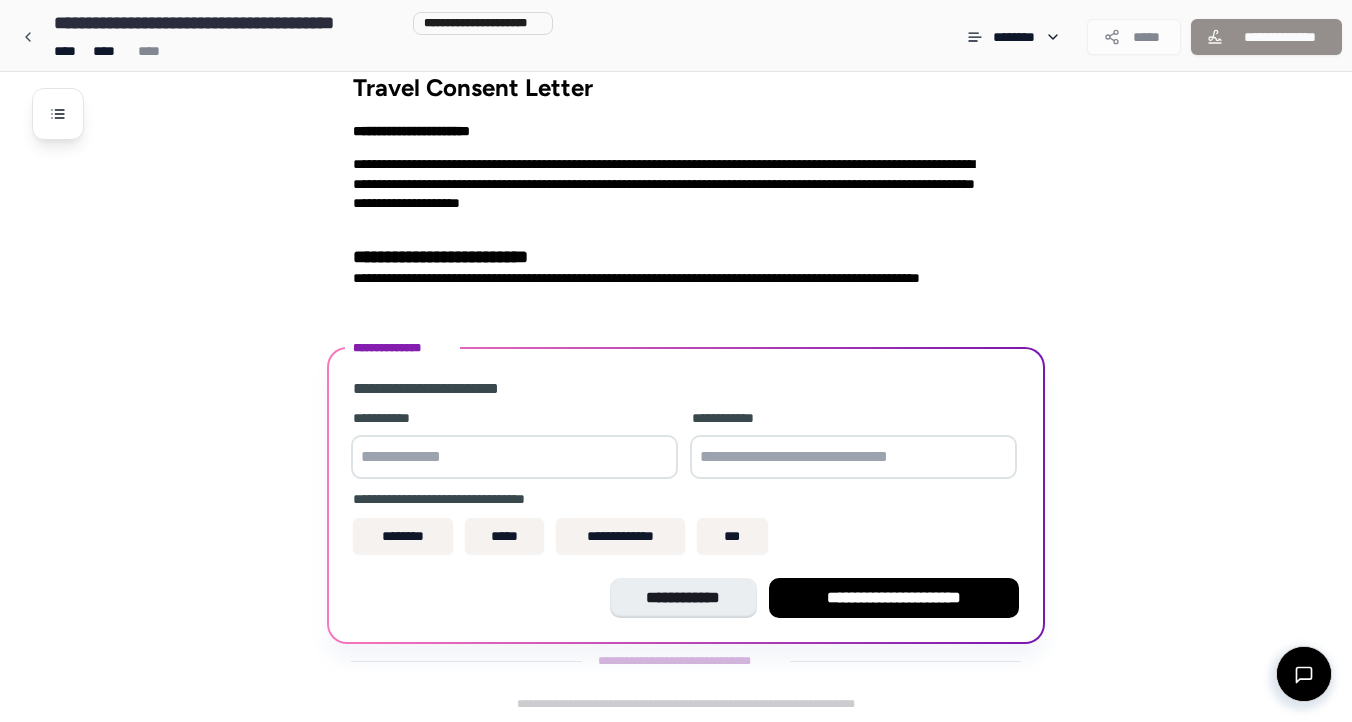 click at bounding box center [514, 457] 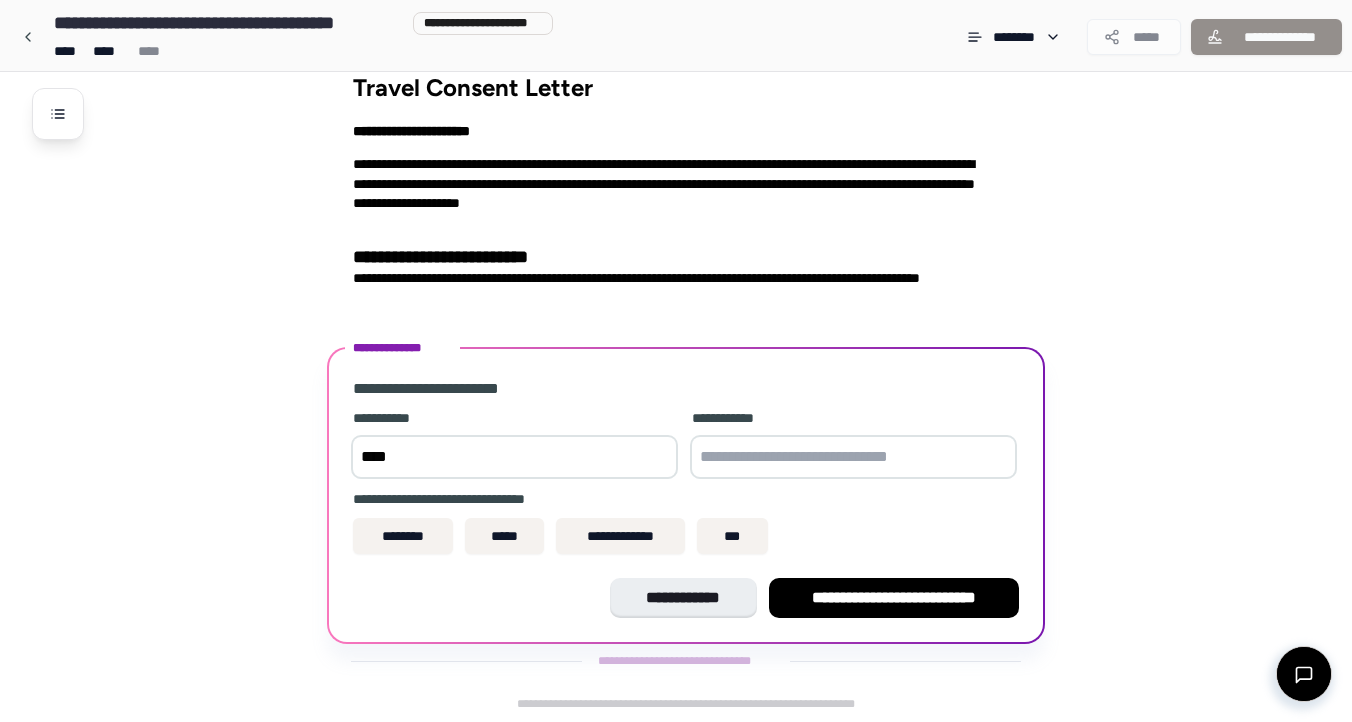 type on "****" 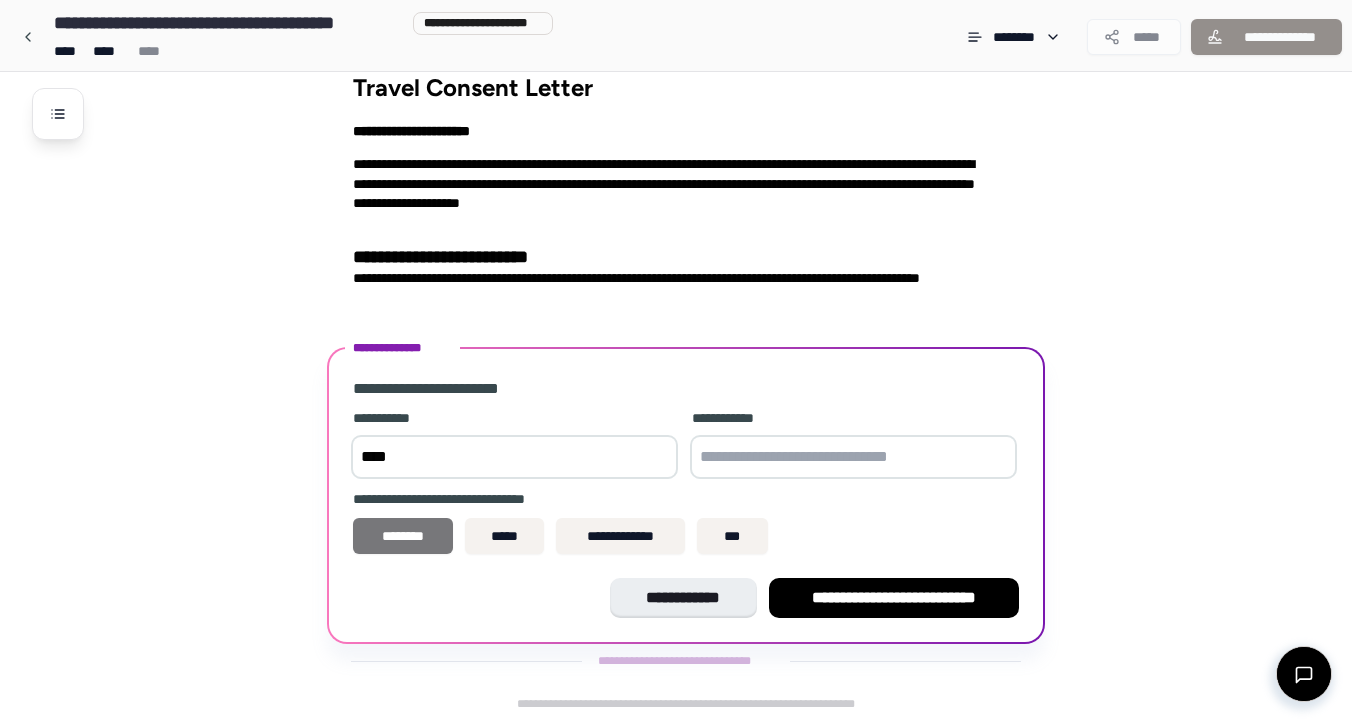 click on "********" at bounding box center (403, 536) 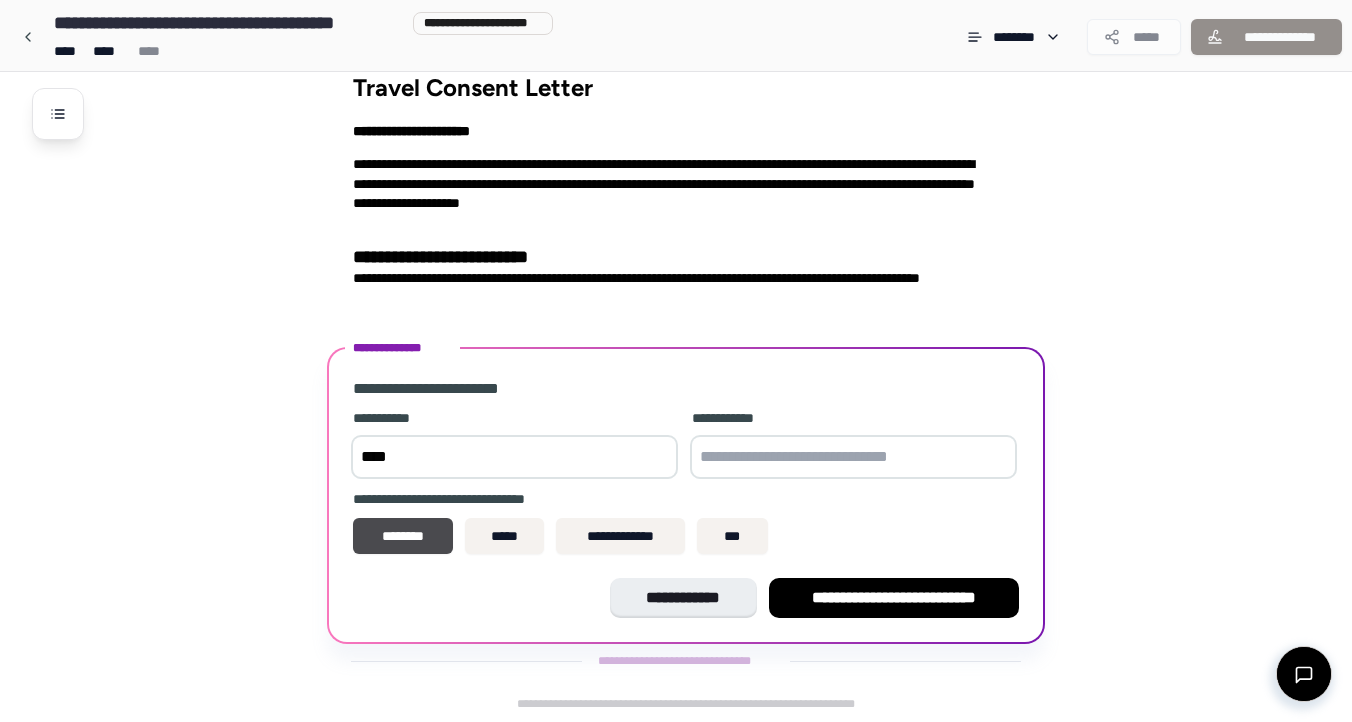 click at bounding box center [853, 457] 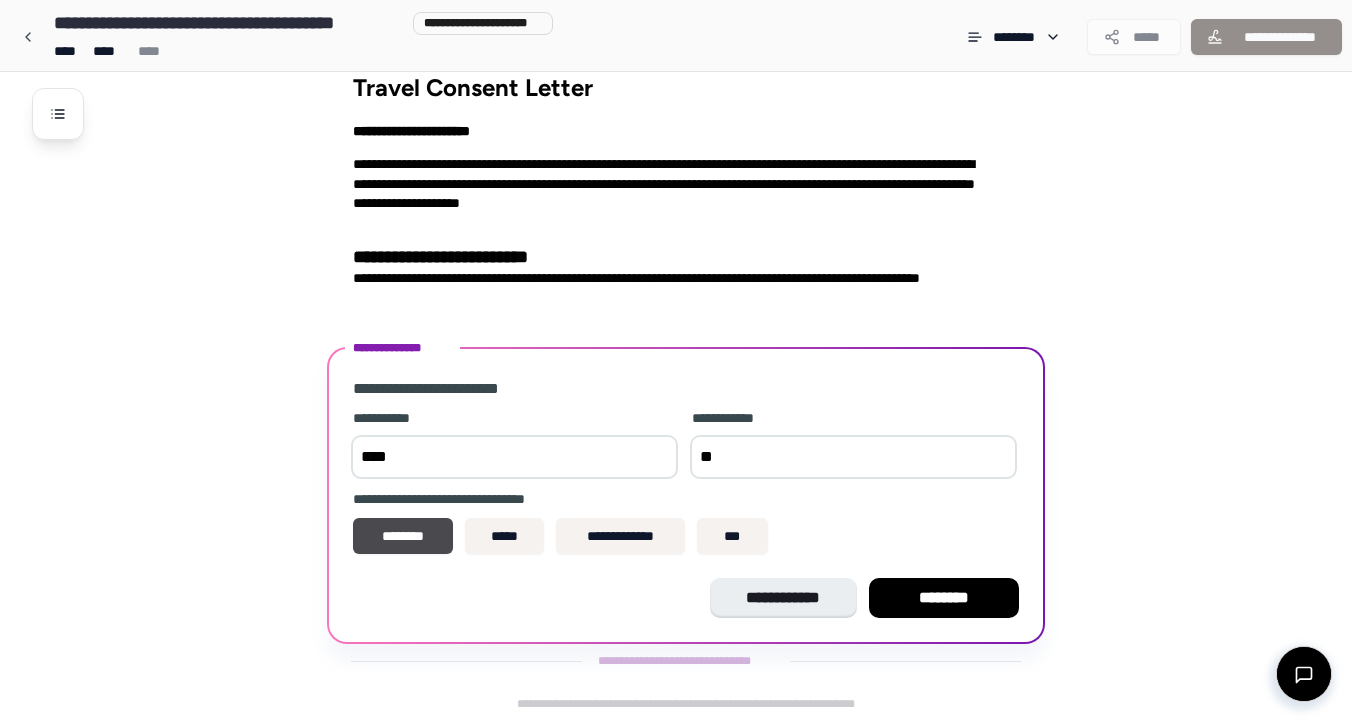 type on "*" 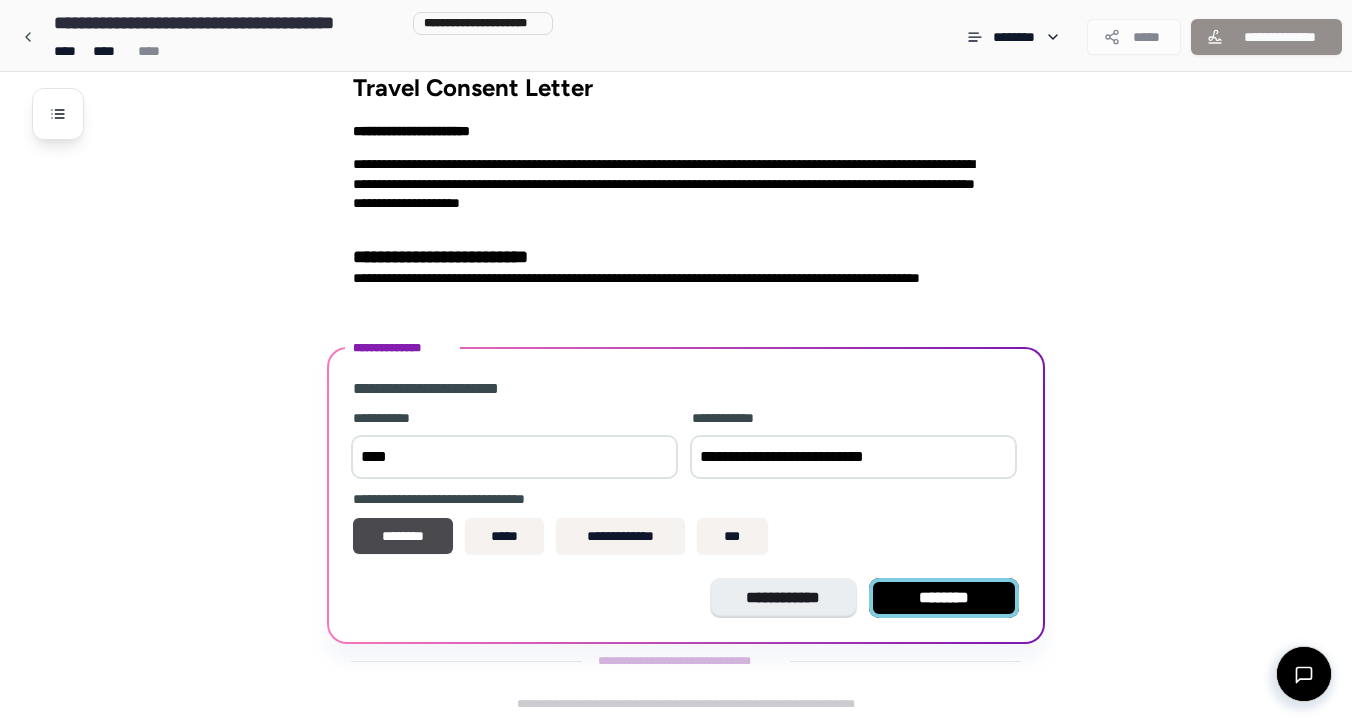 type on "**********" 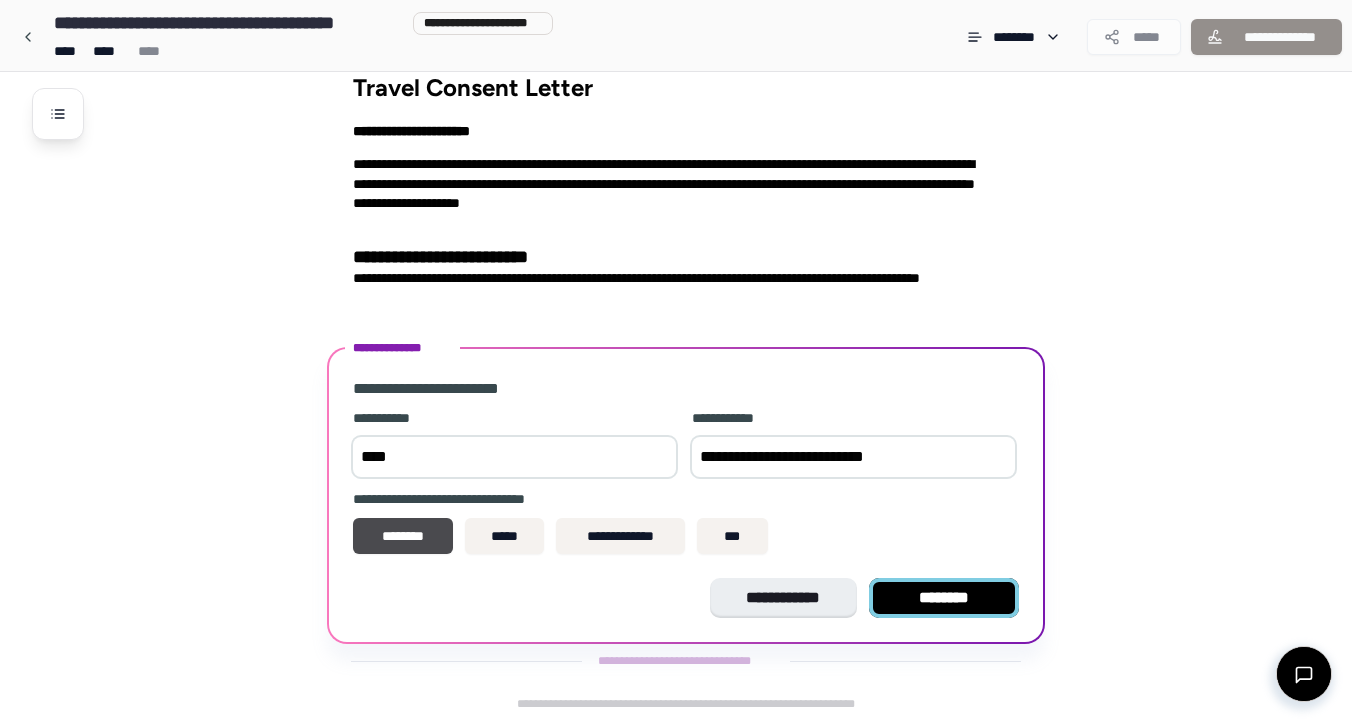 click on "********" at bounding box center [944, 598] 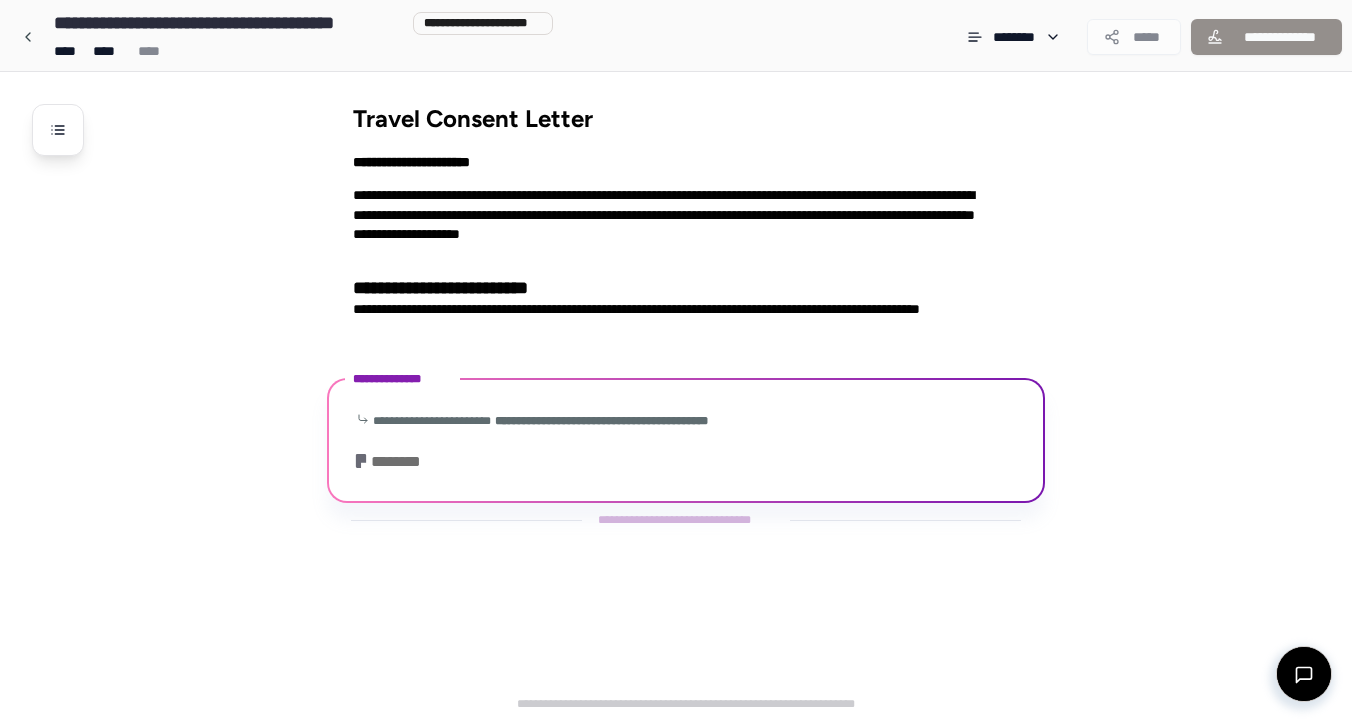 scroll, scrollTop: 76, scrollLeft: 0, axis: vertical 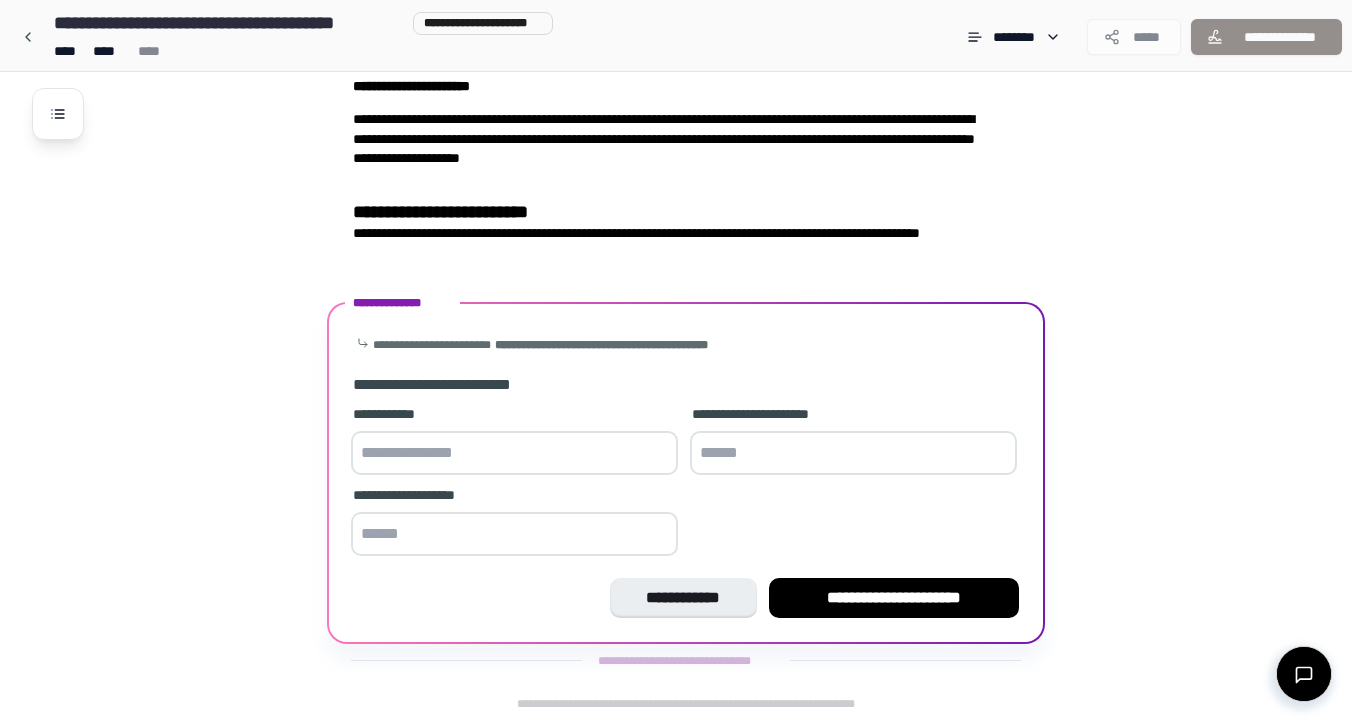 click at bounding box center [514, 453] 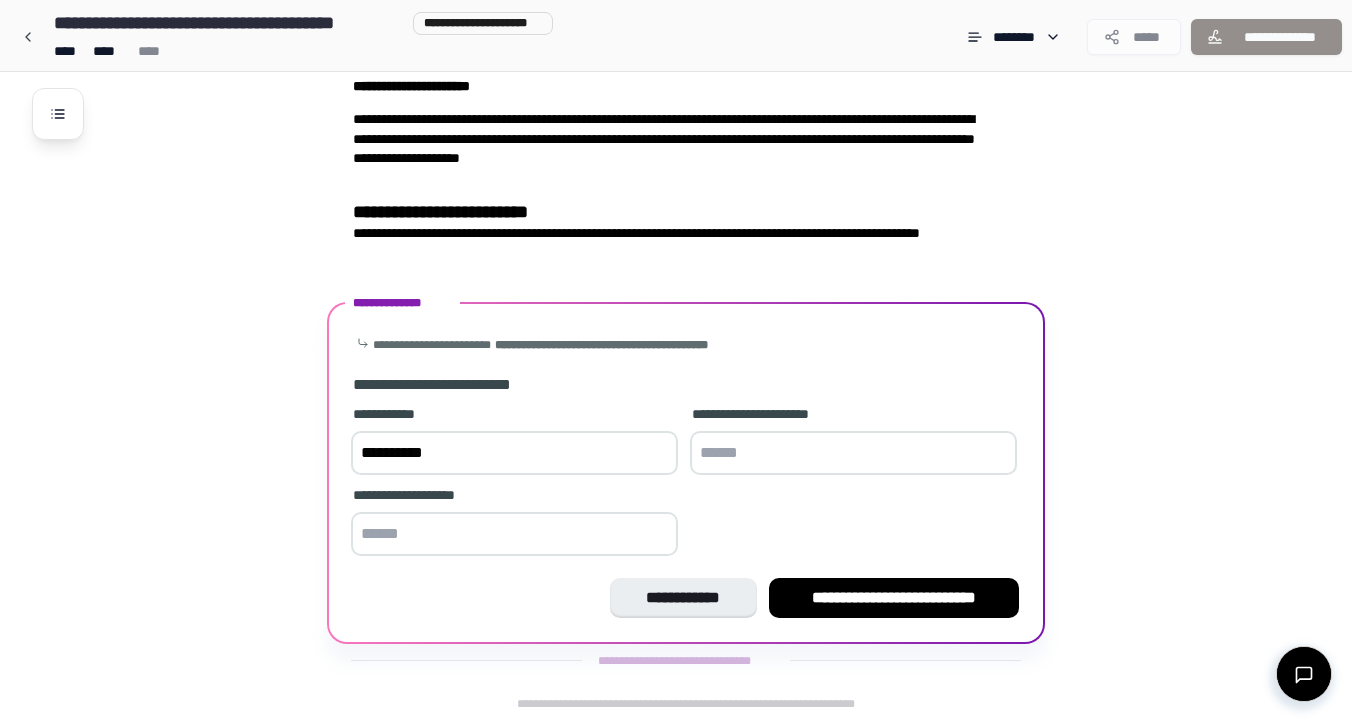 type on "**********" 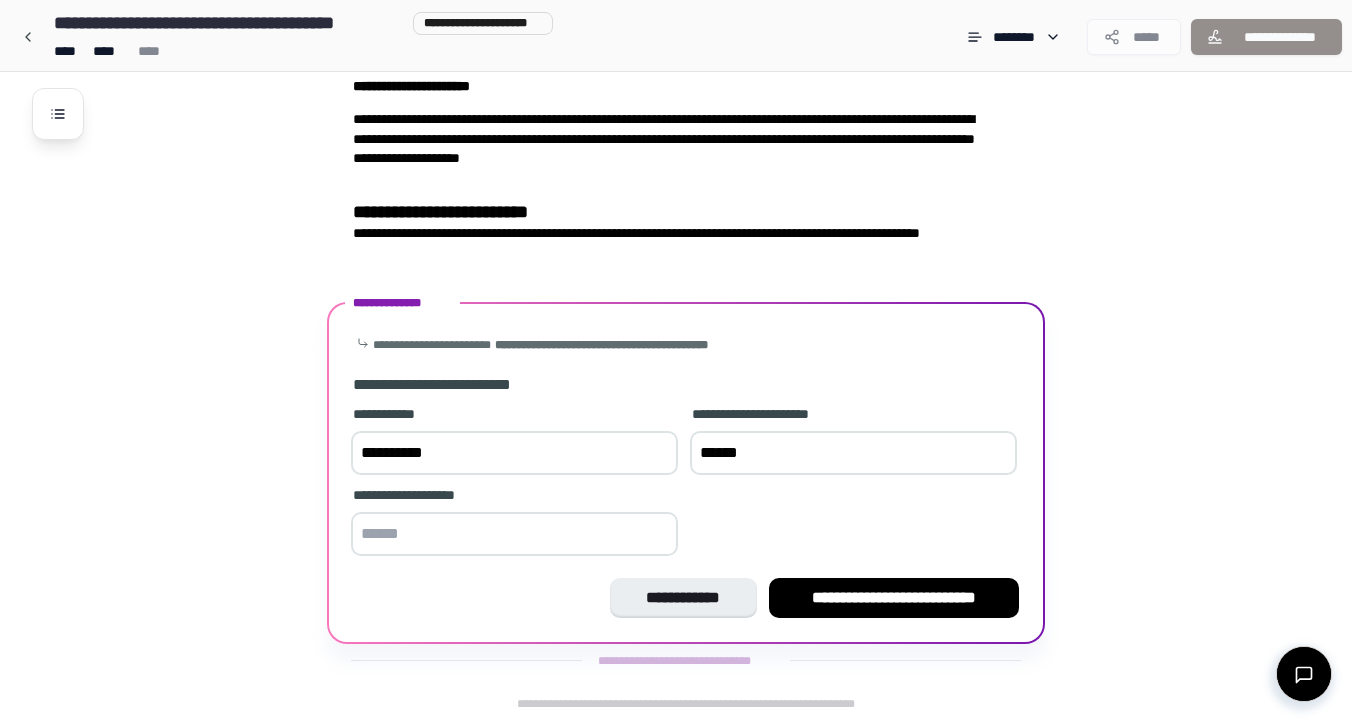 type on "******" 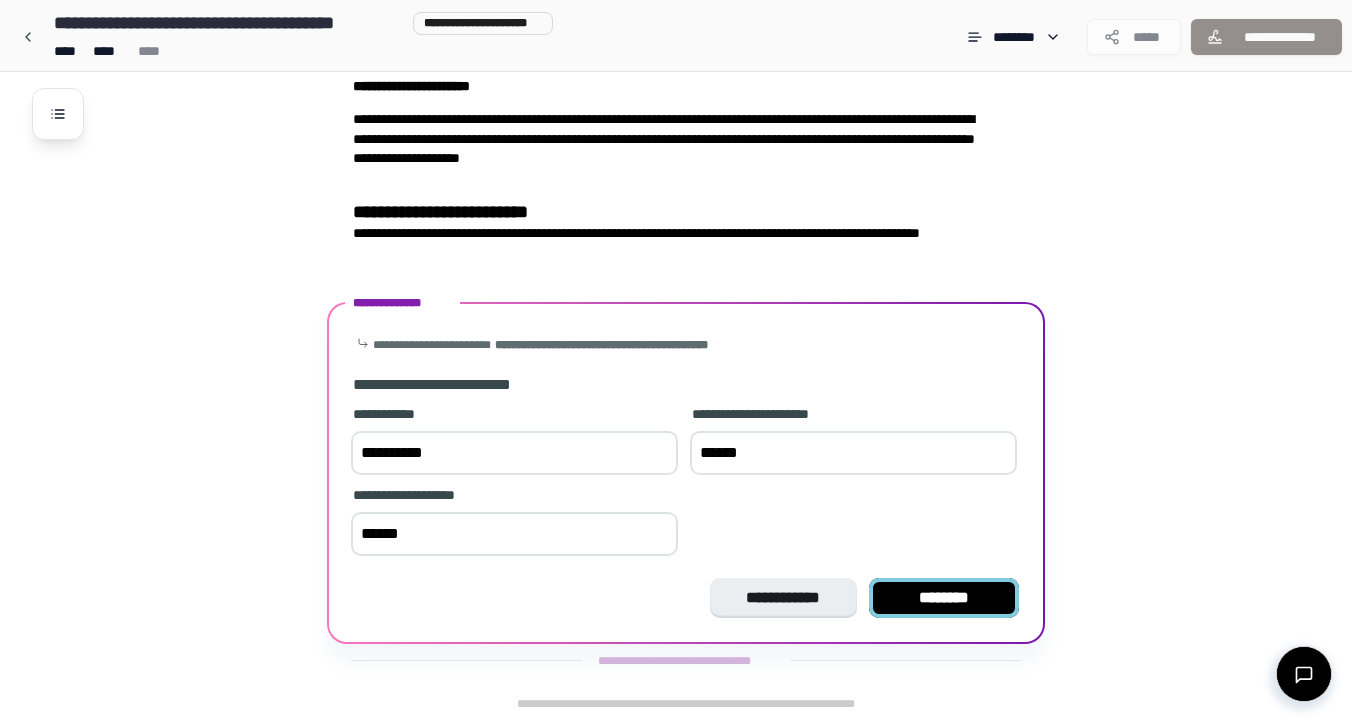 type on "******" 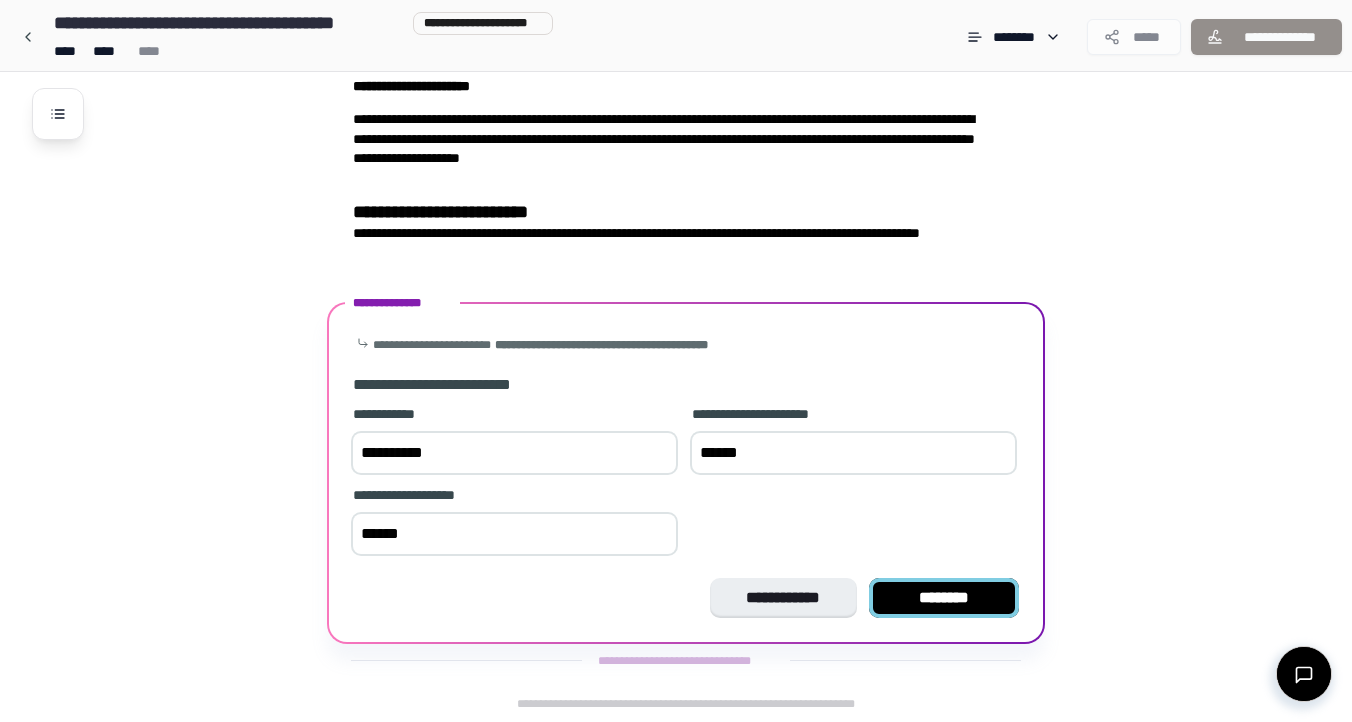 click on "********" at bounding box center [944, 598] 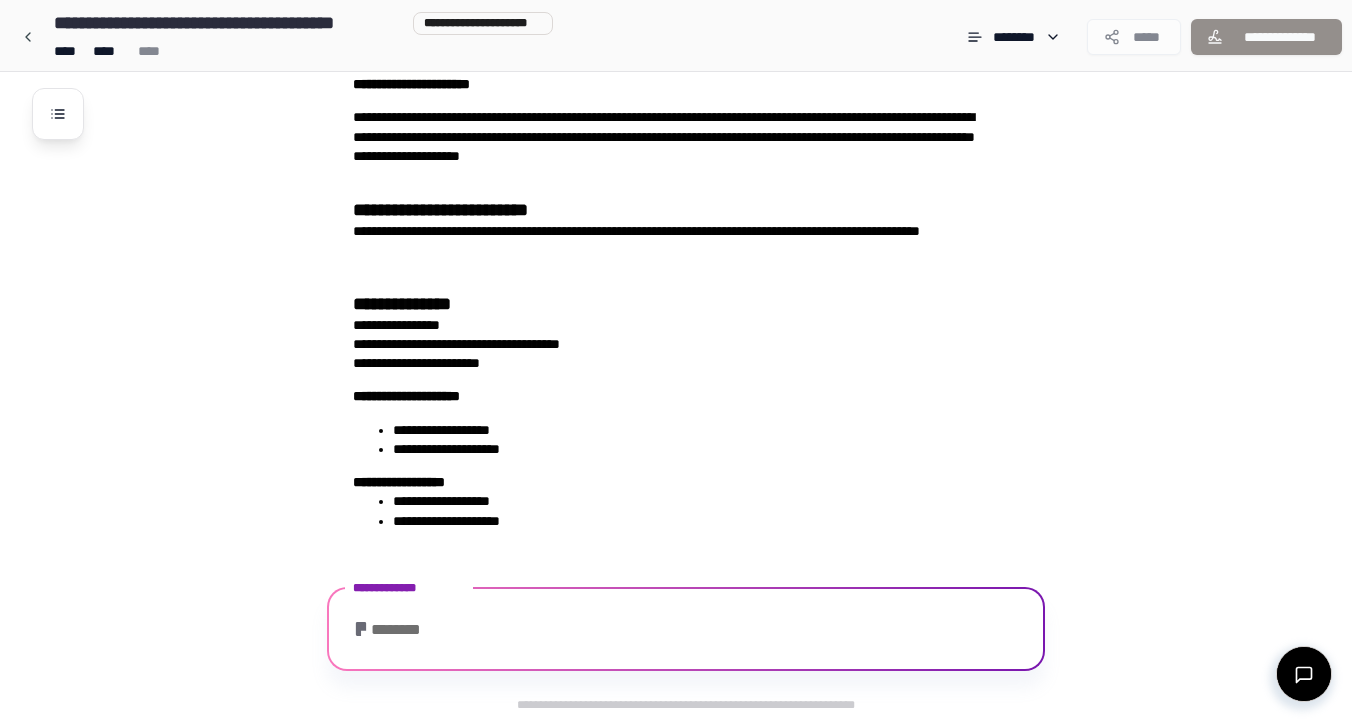 scroll, scrollTop: 192, scrollLeft: 0, axis: vertical 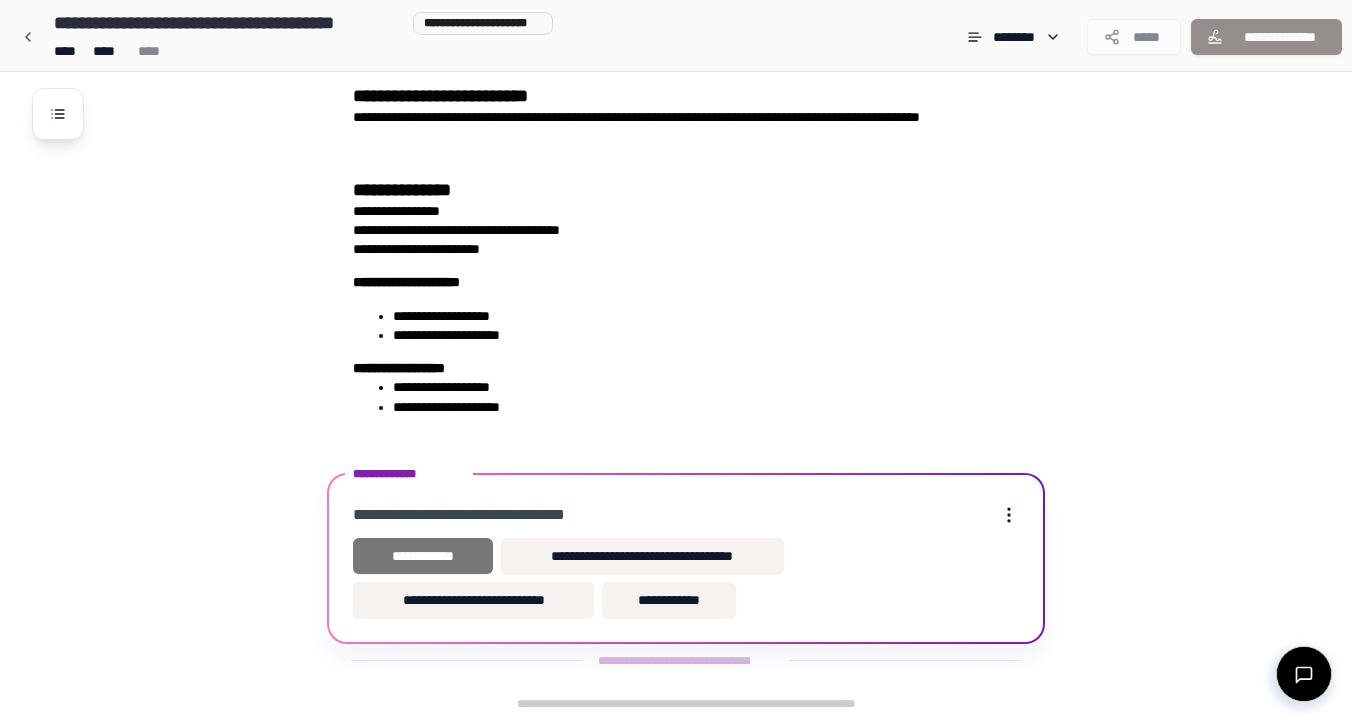 click on "**********" at bounding box center (423, 556) 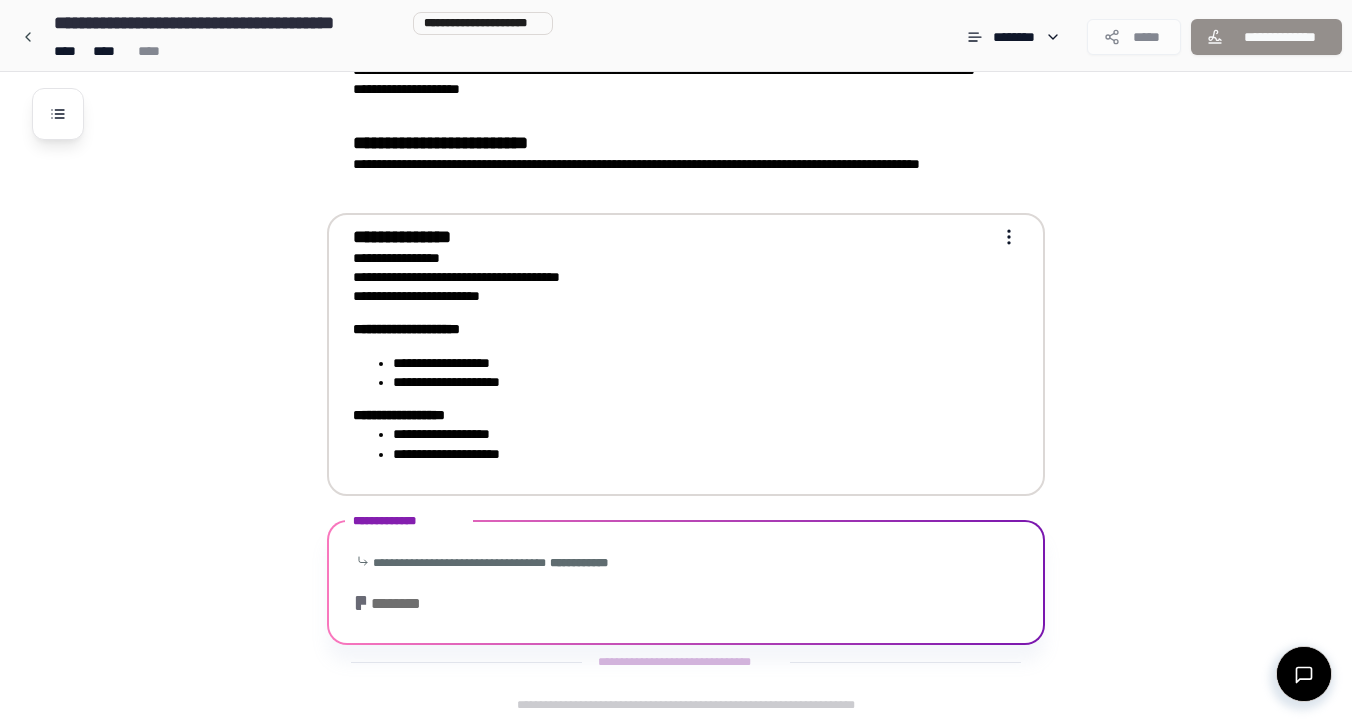 scroll, scrollTop: 363, scrollLeft: 0, axis: vertical 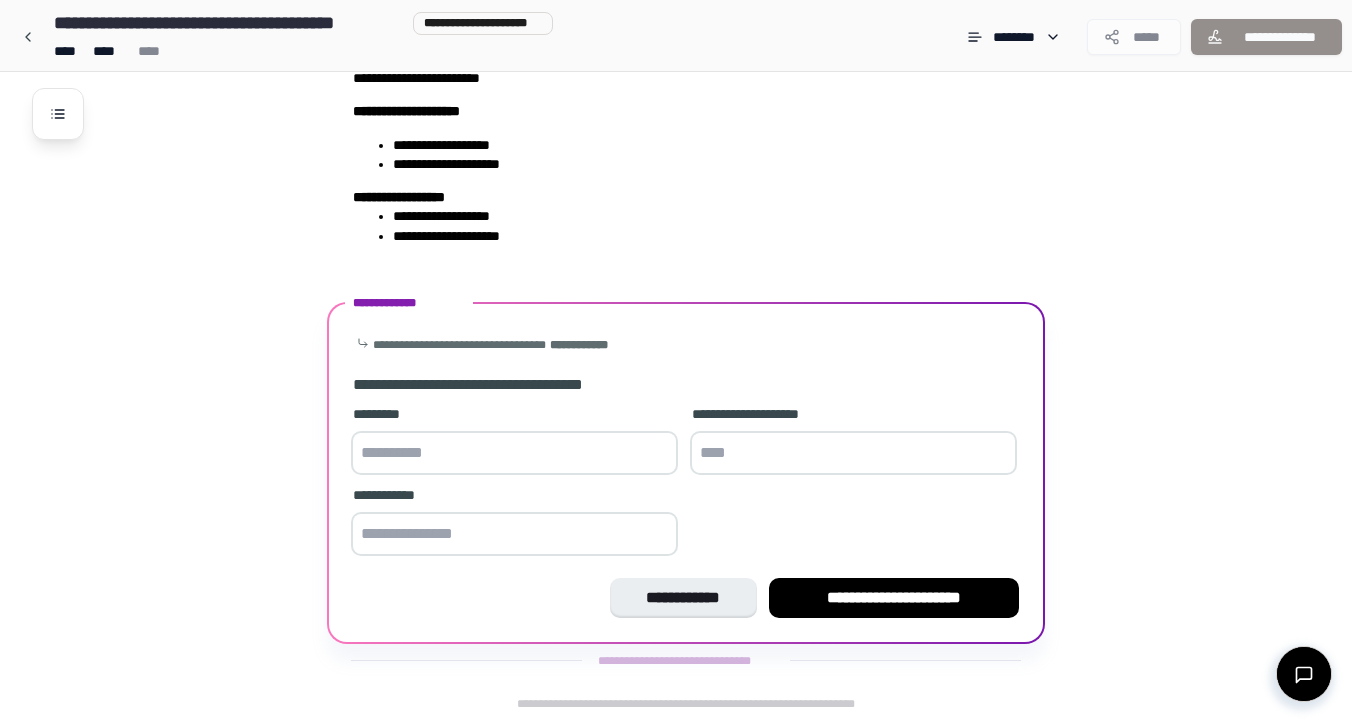 click at bounding box center (514, 453) 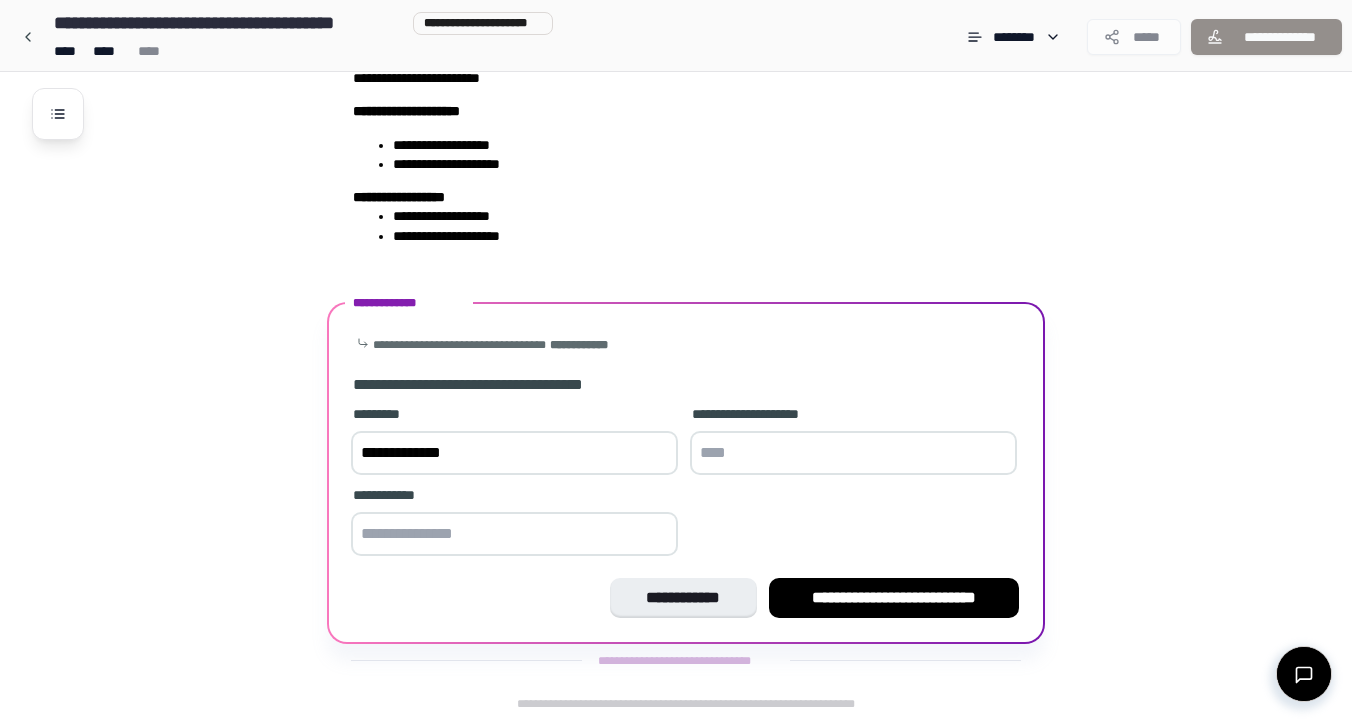 type on "**********" 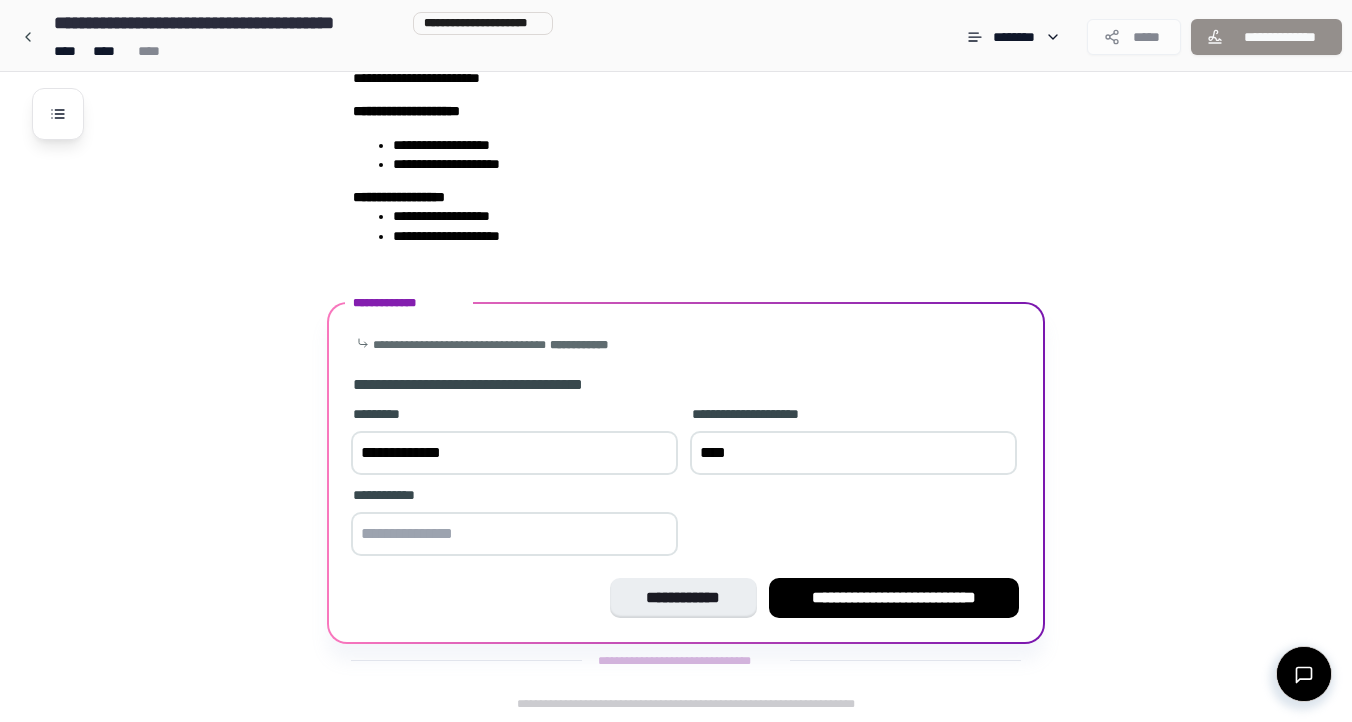 type on "****" 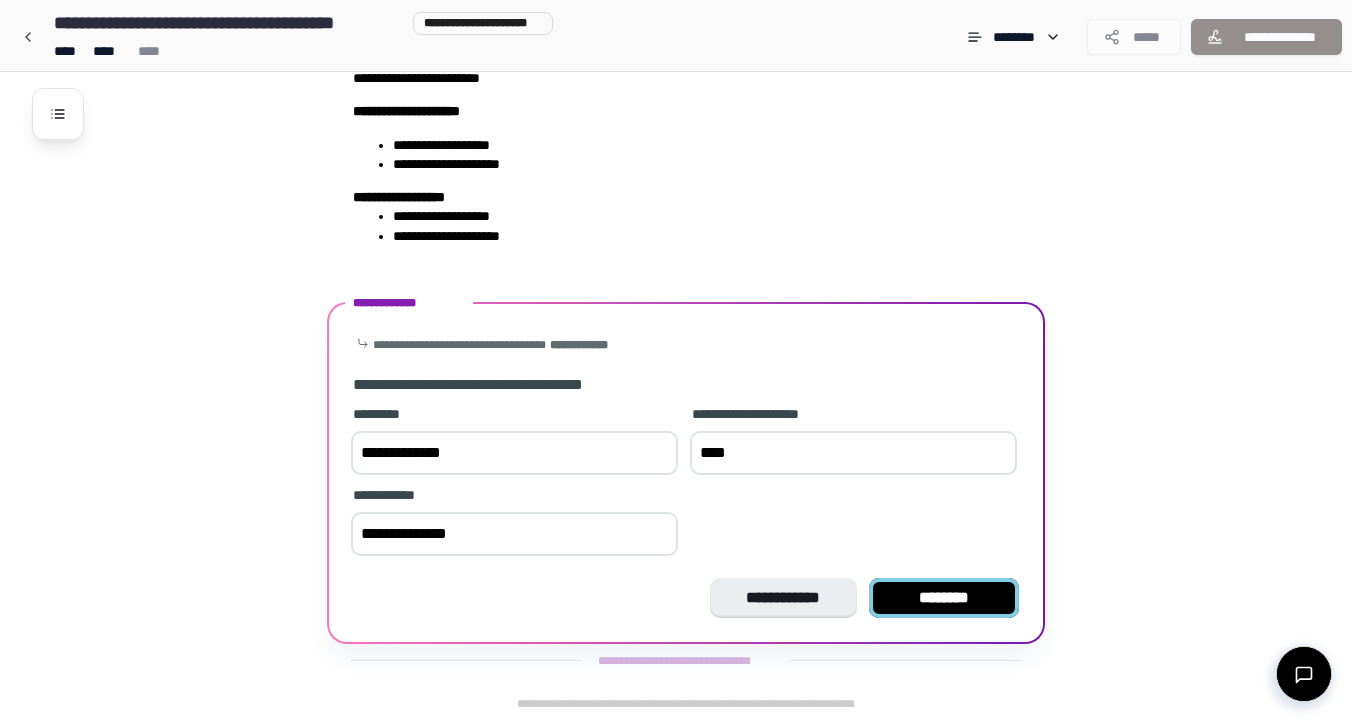 type on "**********" 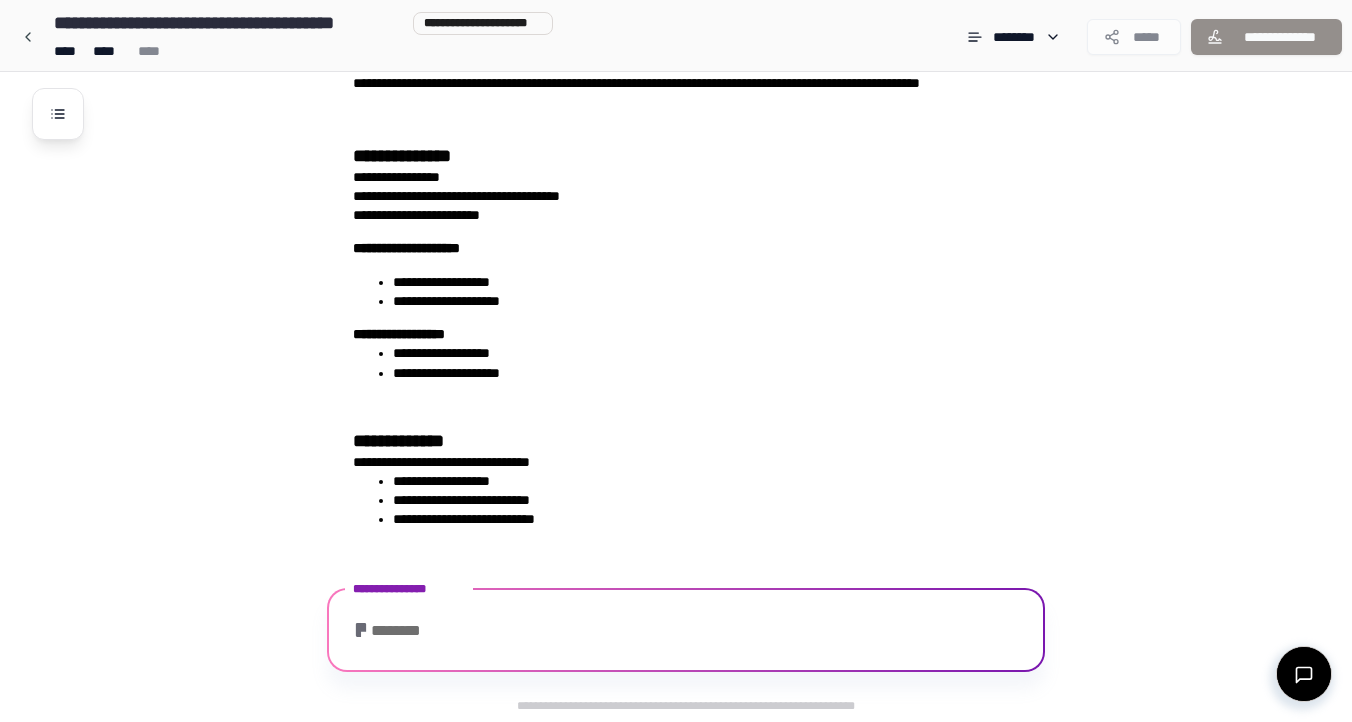 scroll, scrollTop: 580, scrollLeft: 0, axis: vertical 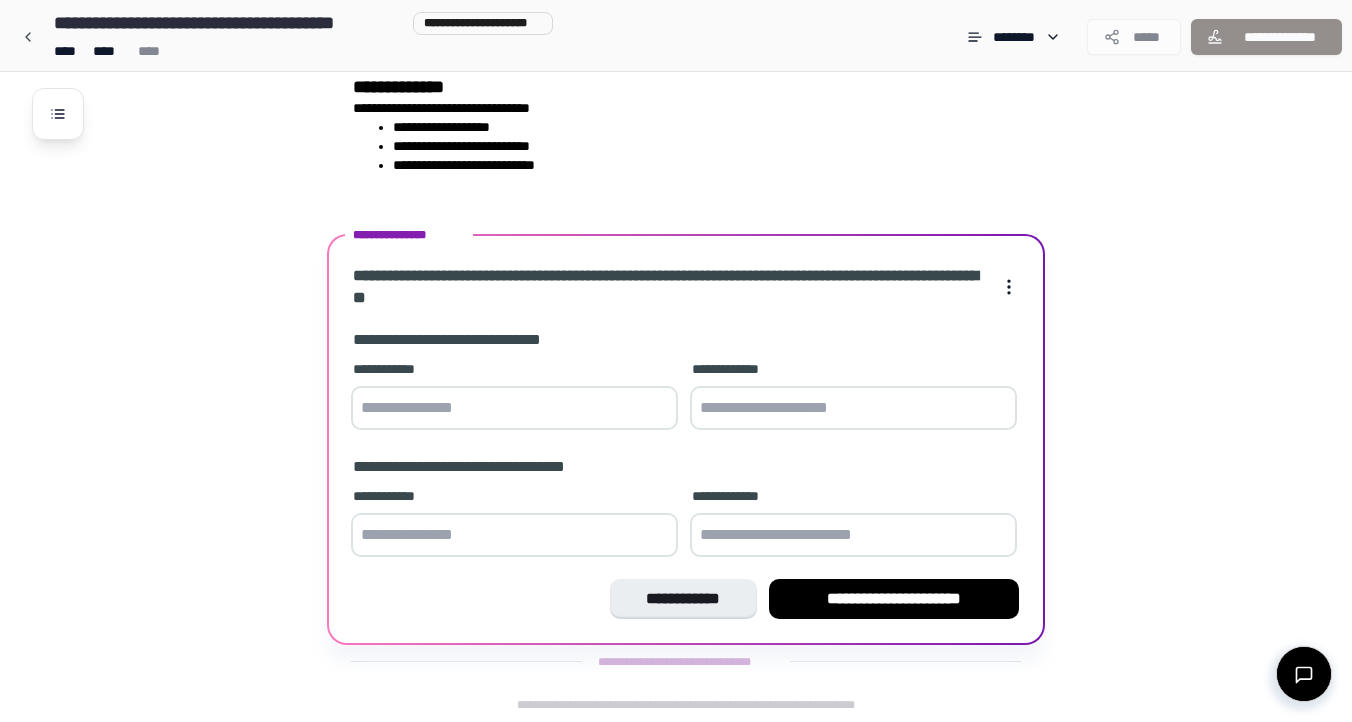 click at bounding box center [514, 408] 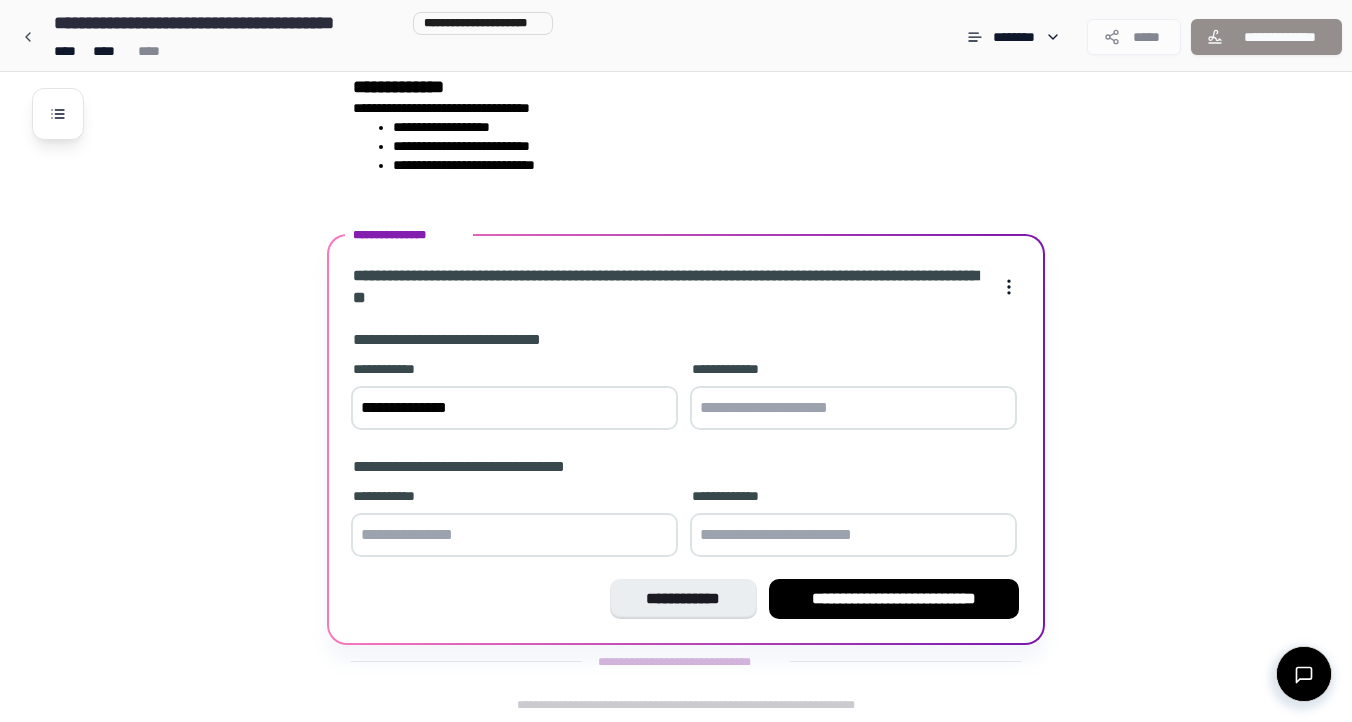 type on "**********" 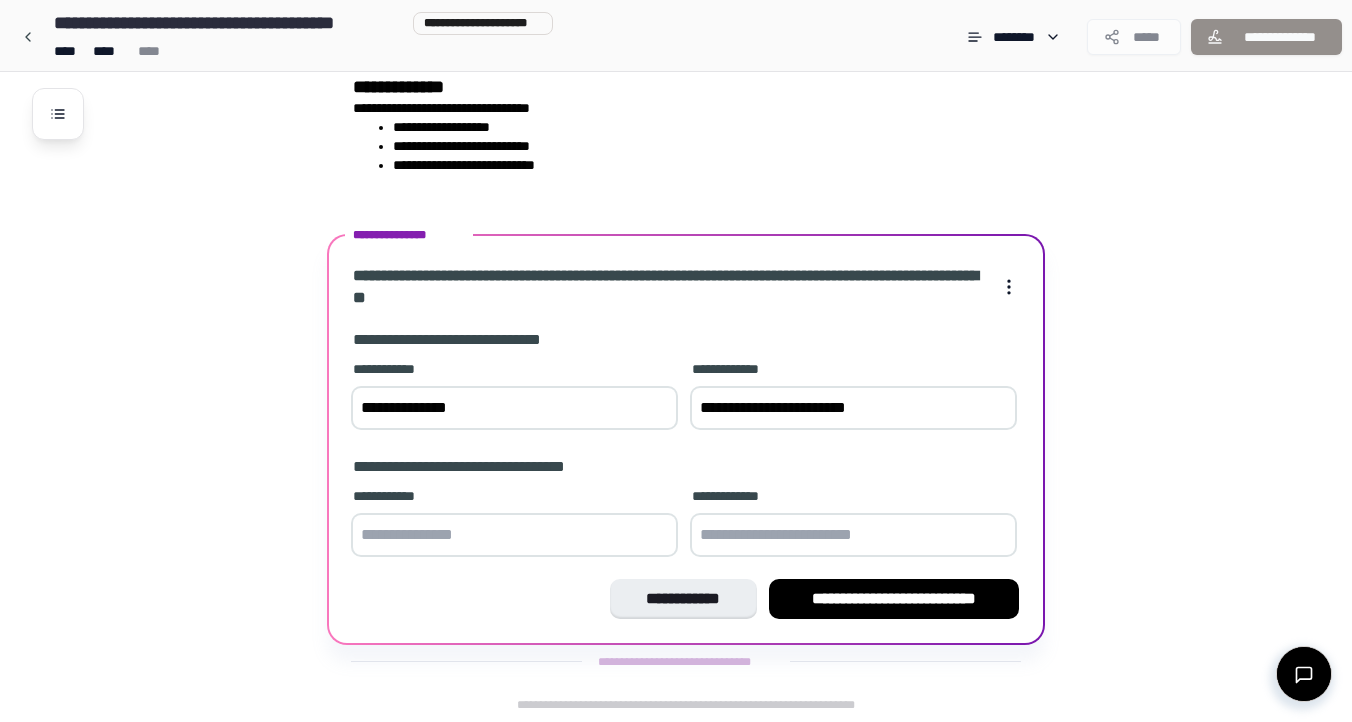 type on "**********" 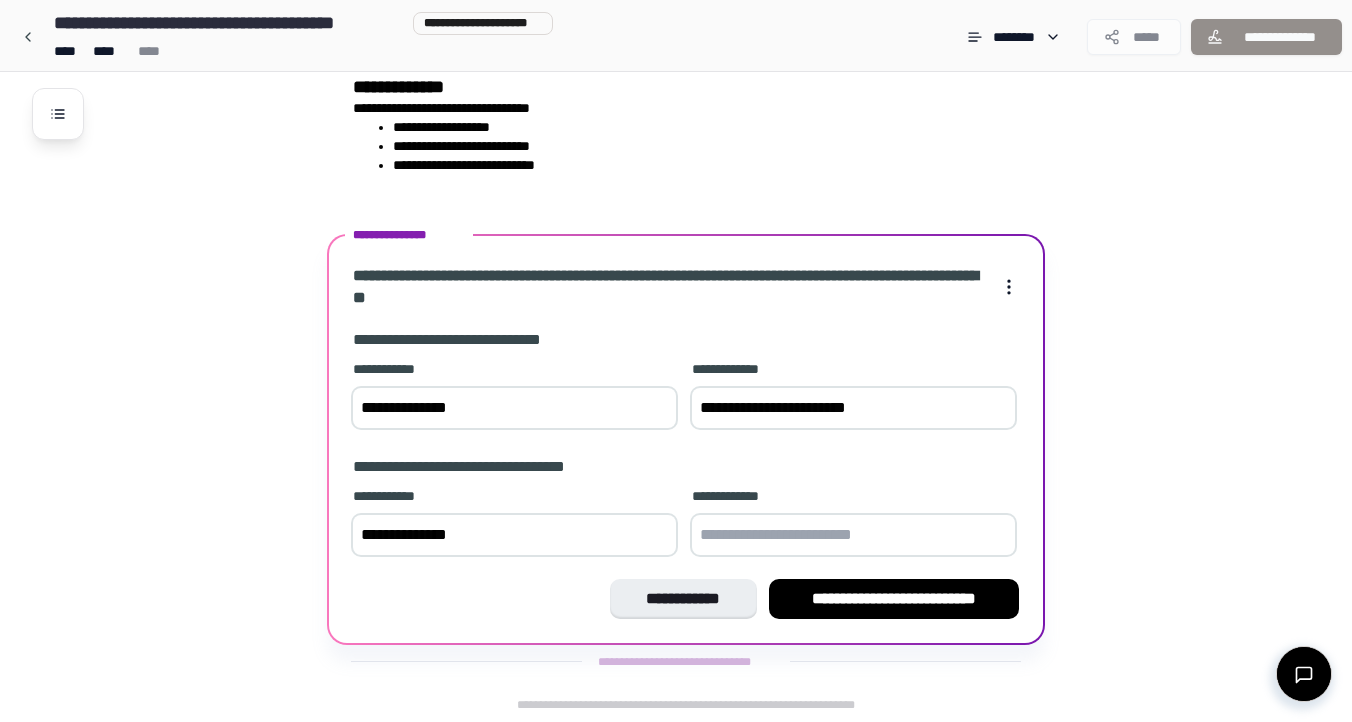 type on "**********" 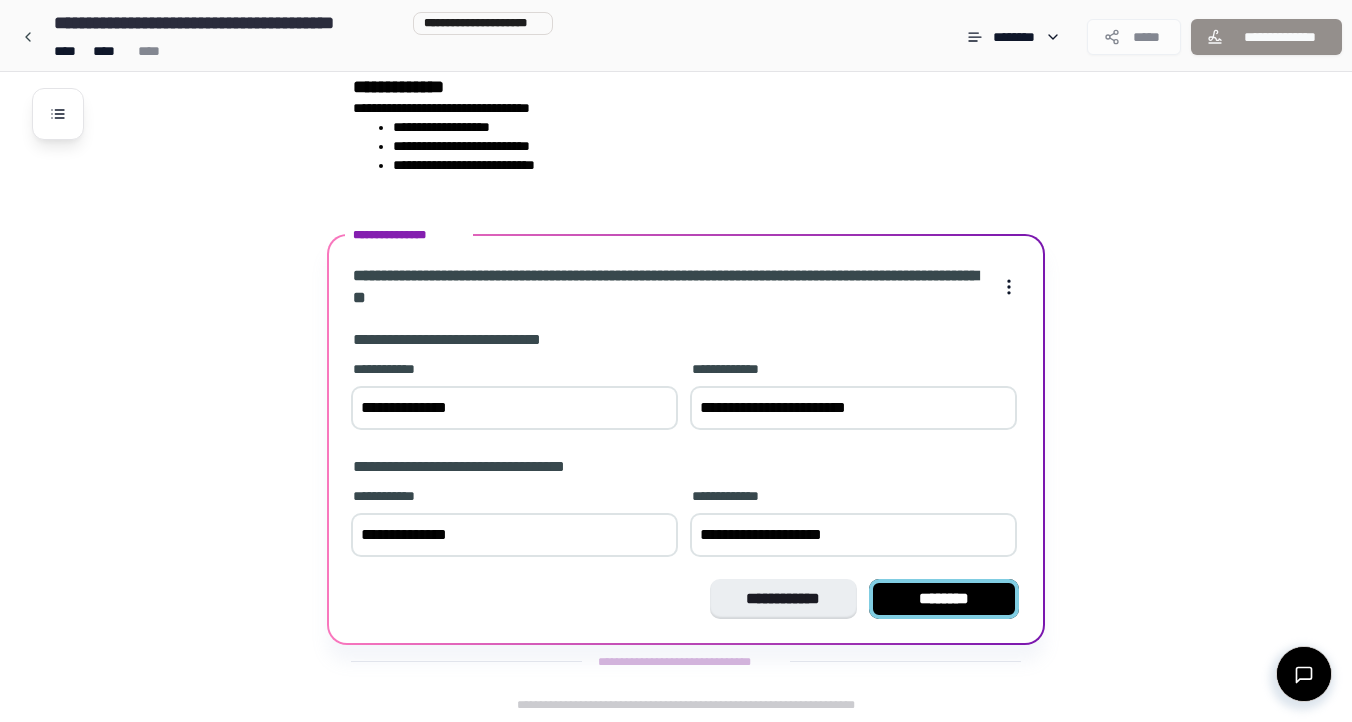 type on "**********" 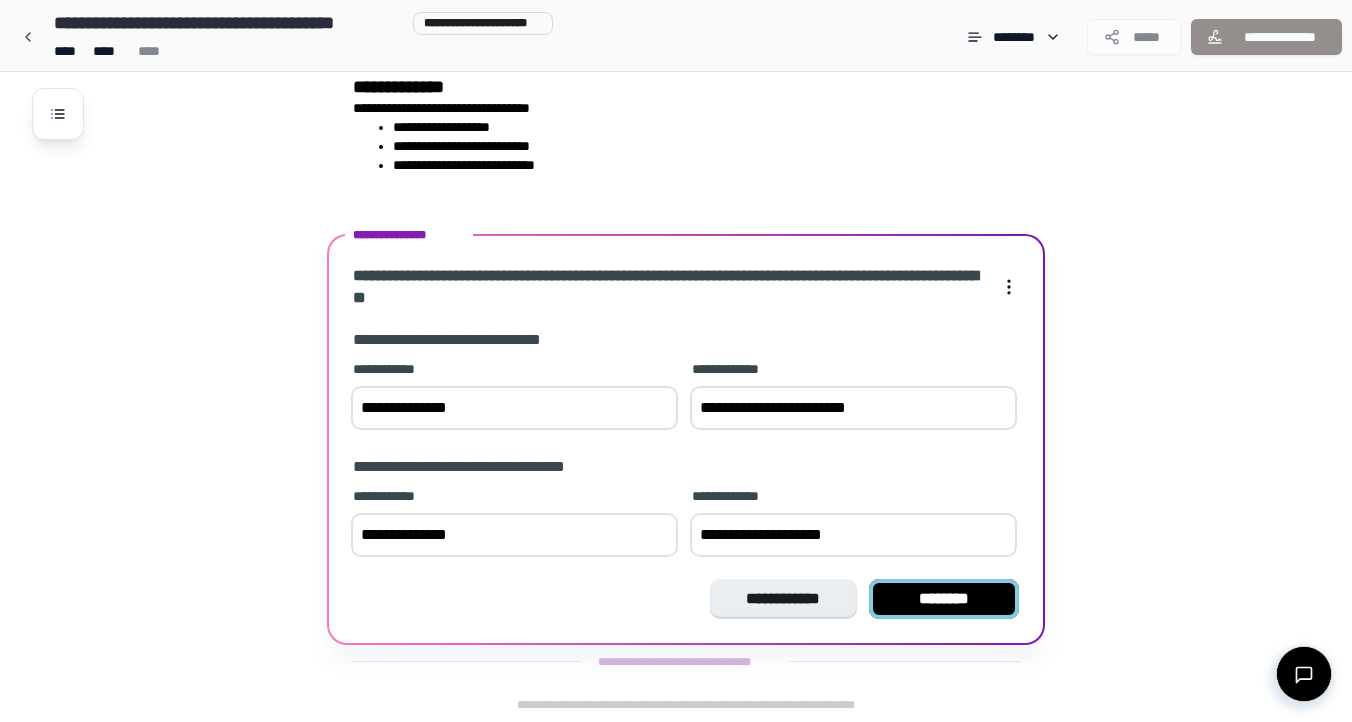 click on "********" at bounding box center (944, 599) 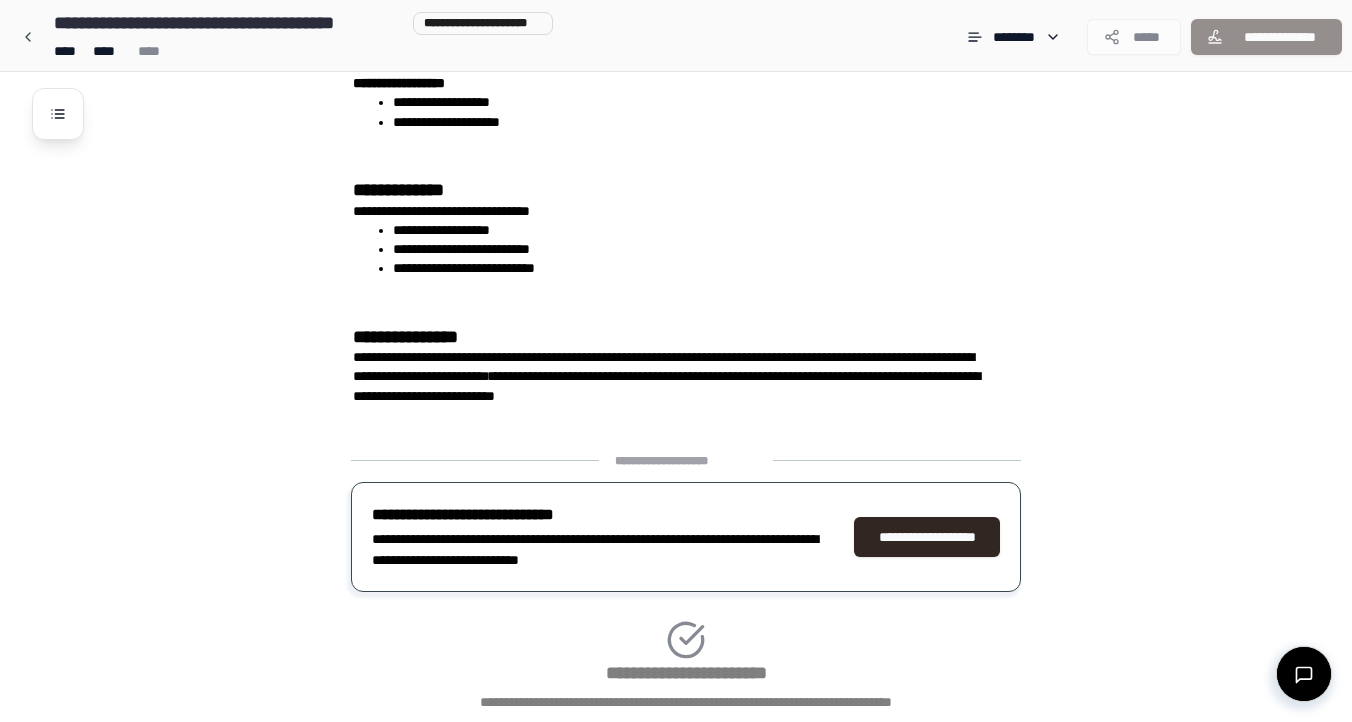 scroll, scrollTop: 611, scrollLeft: 0, axis: vertical 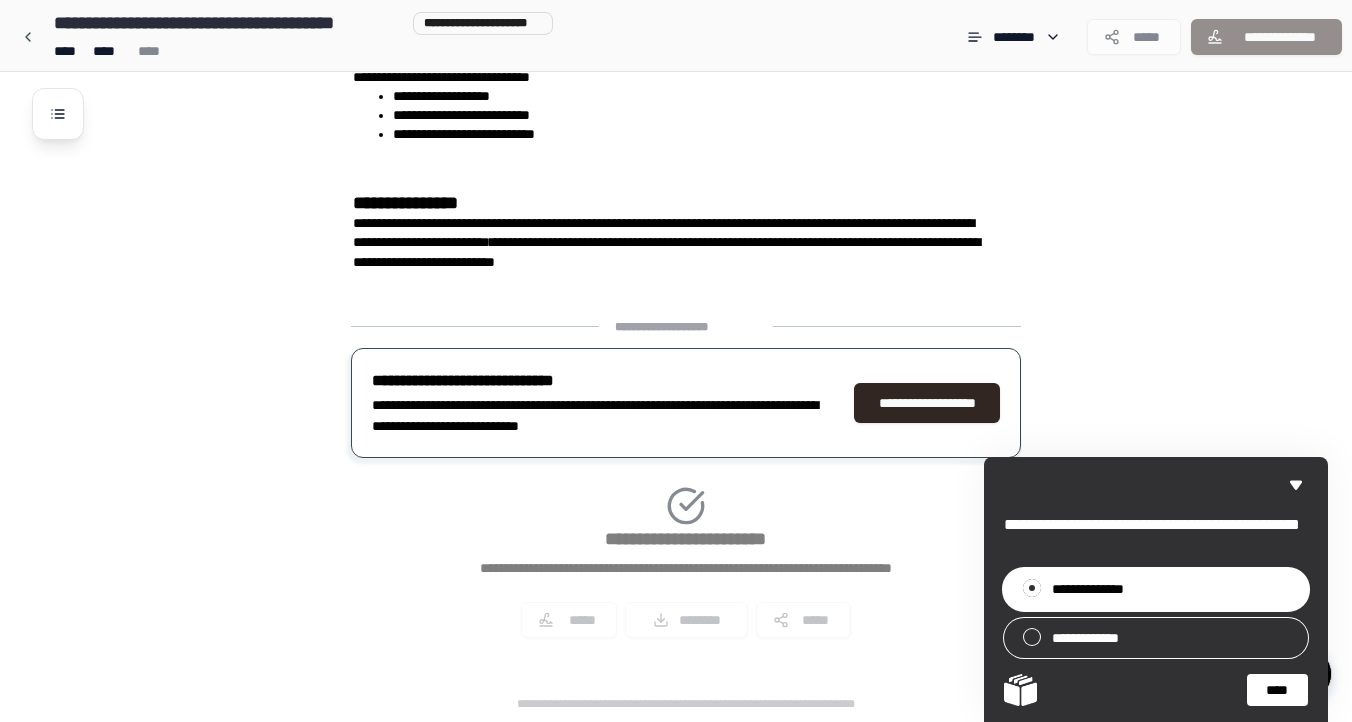 click on "****" at bounding box center (1277, 690) 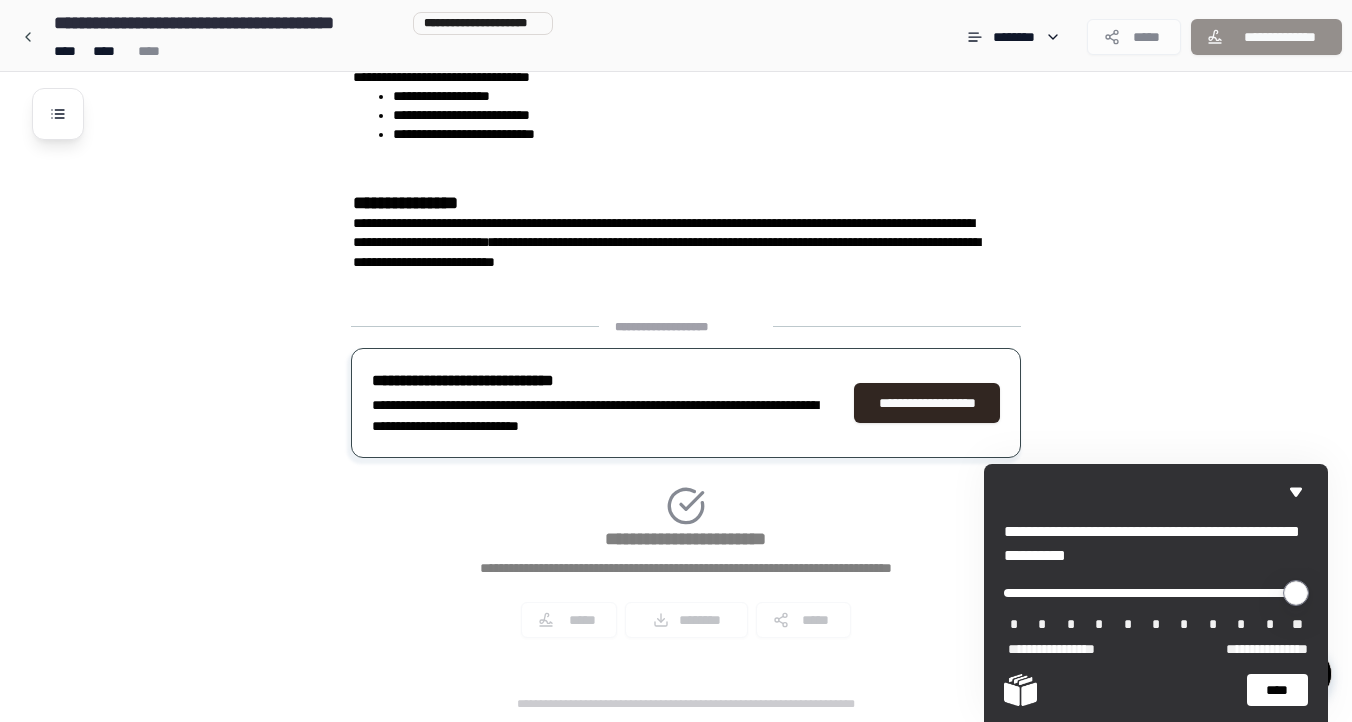 type on "*" 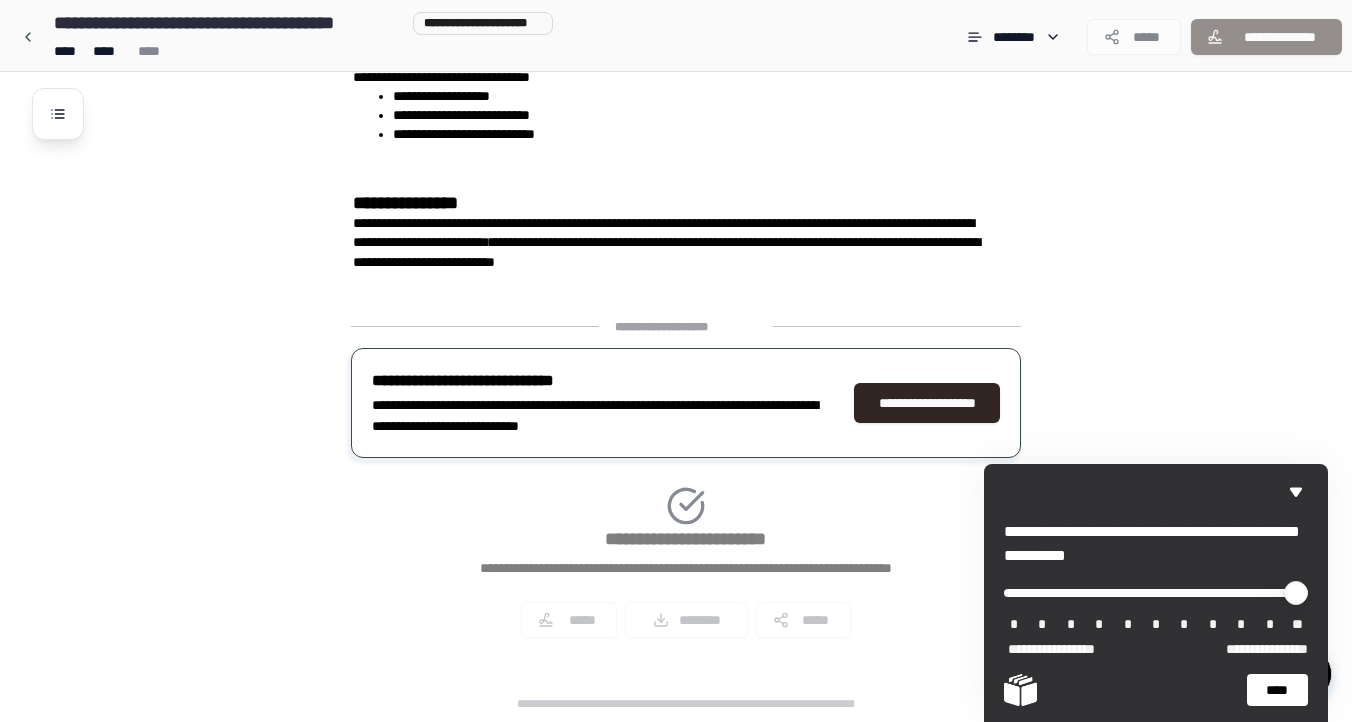 click on "****" at bounding box center (1277, 690) 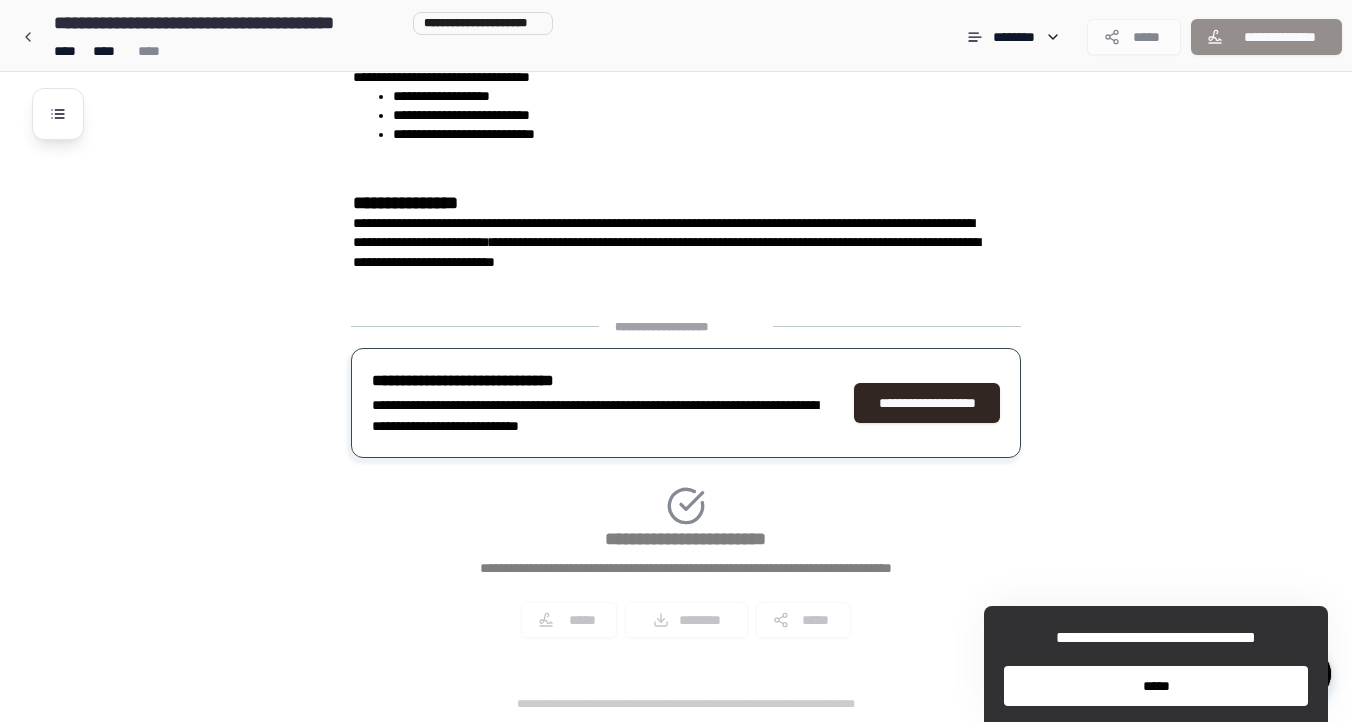 click on "*****" at bounding box center [1156, 686] 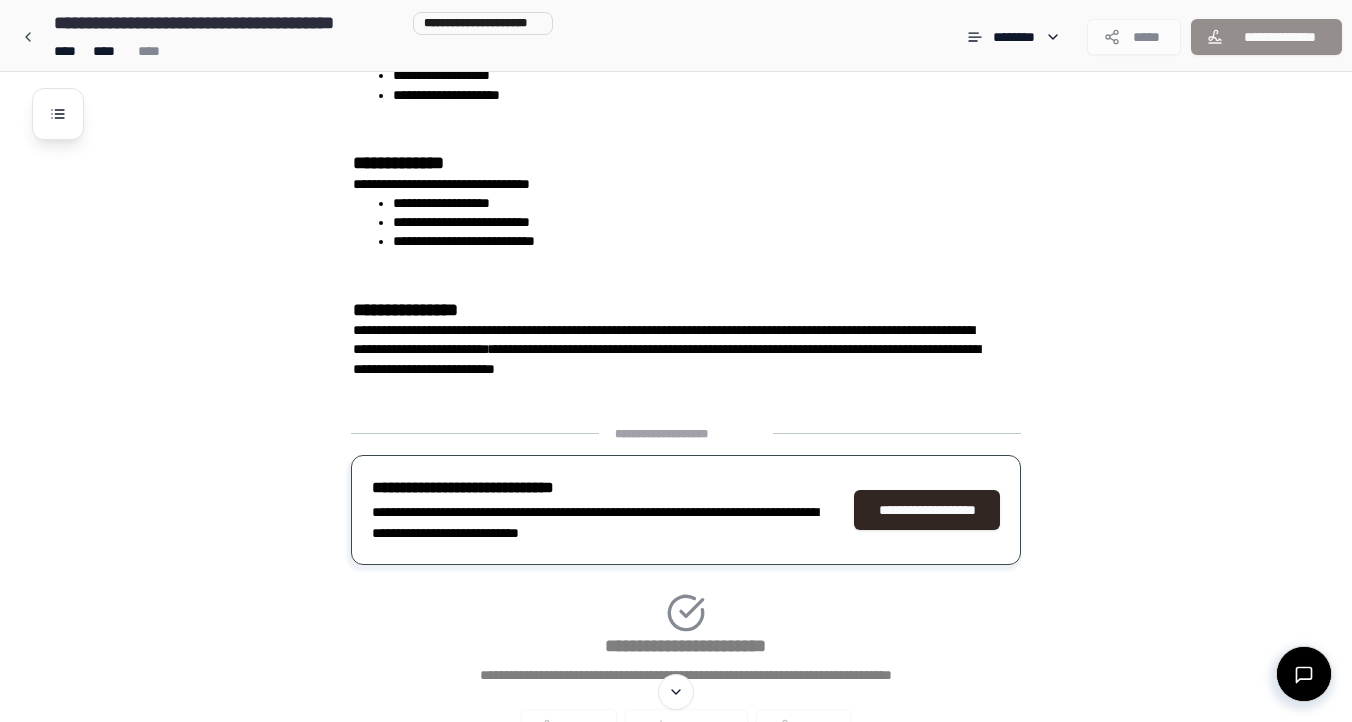 scroll, scrollTop: 0, scrollLeft: 0, axis: both 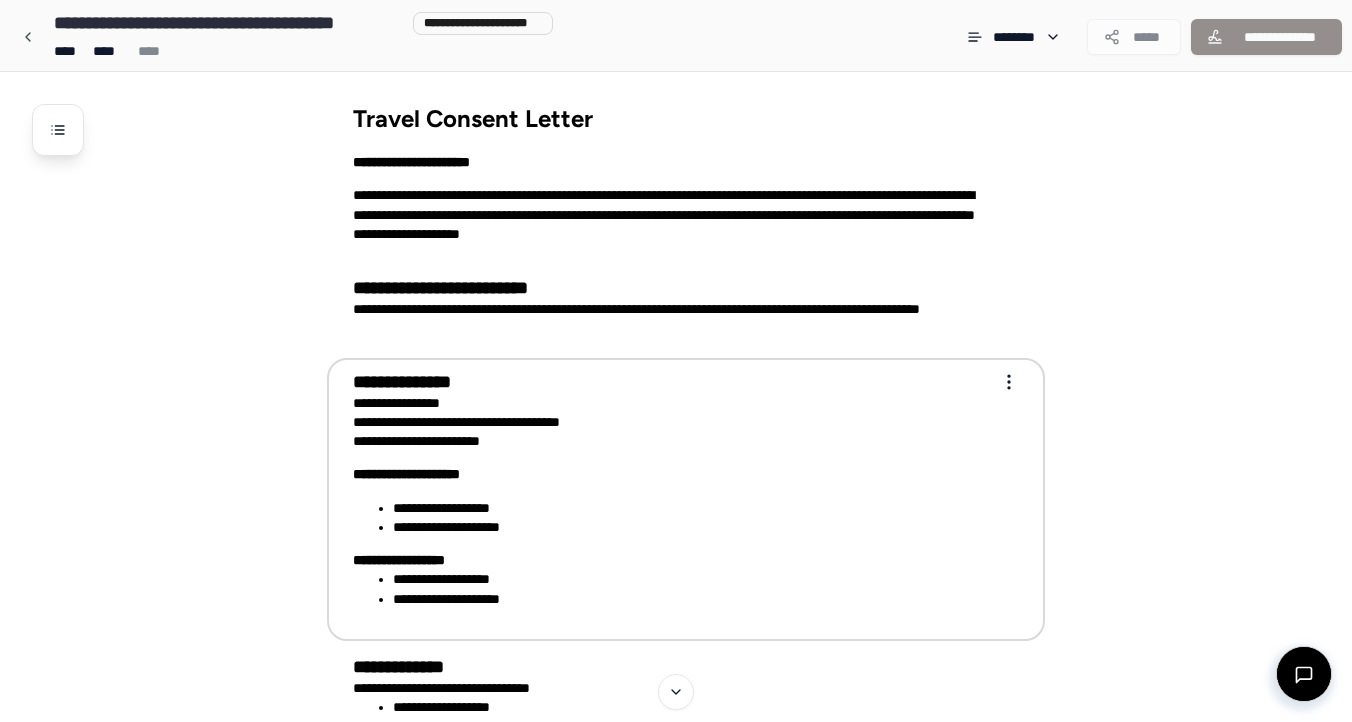 drag, startPoint x: 274, startPoint y: 179, endPoint x: 666, endPoint y: 547, distance: 537.66907 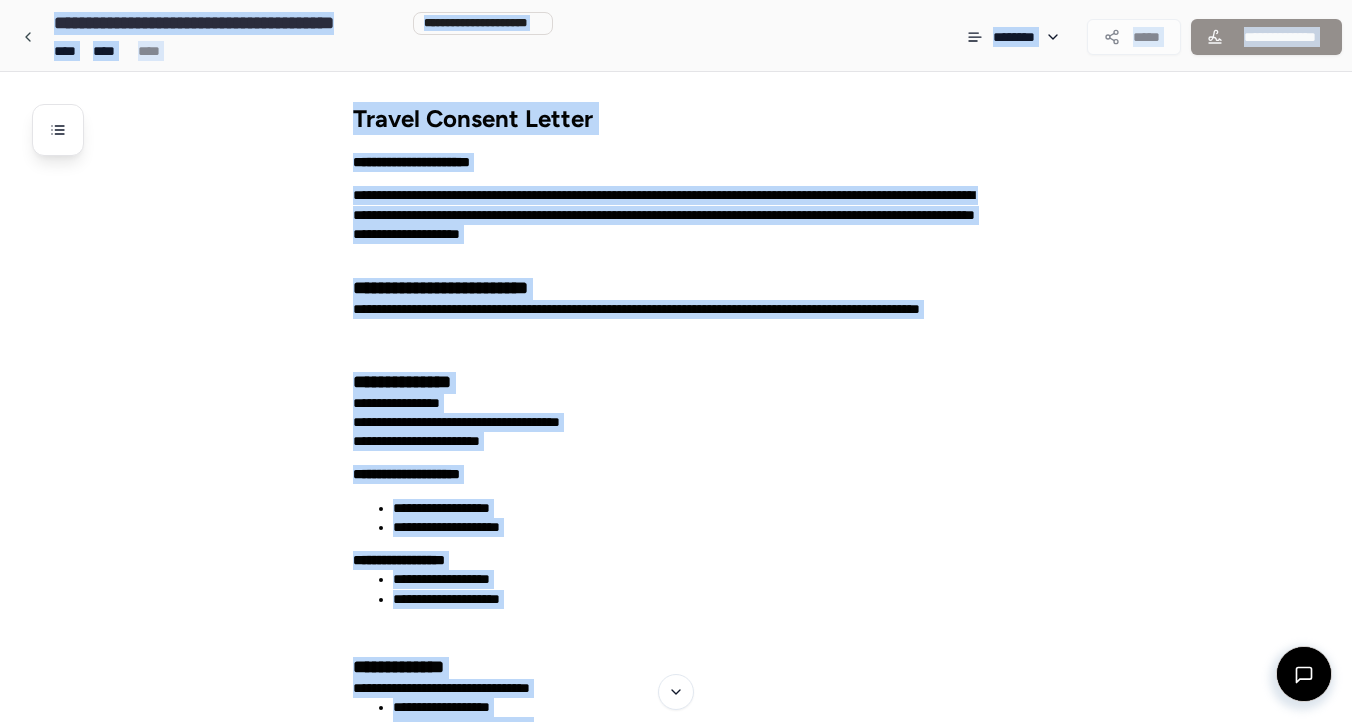 click on "**********" at bounding box center [702, 702] 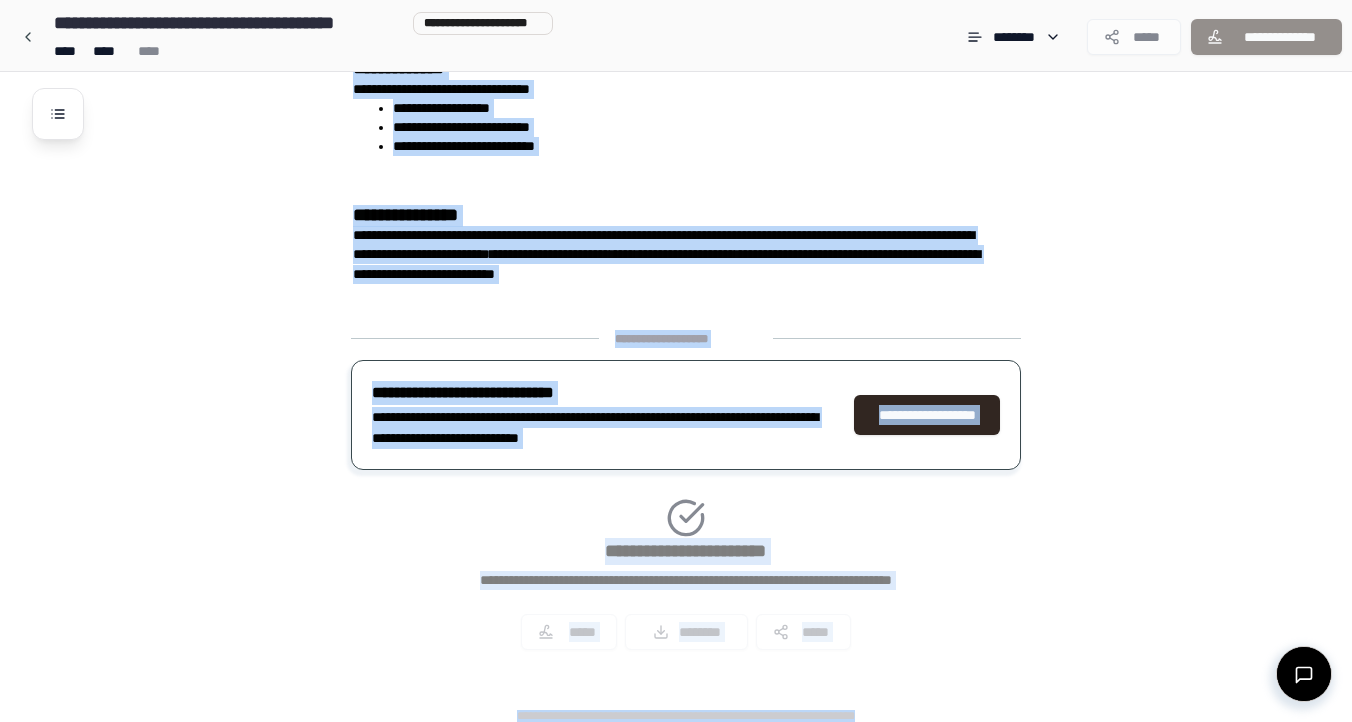 scroll, scrollTop: 611, scrollLeft: 0, axis: vertical 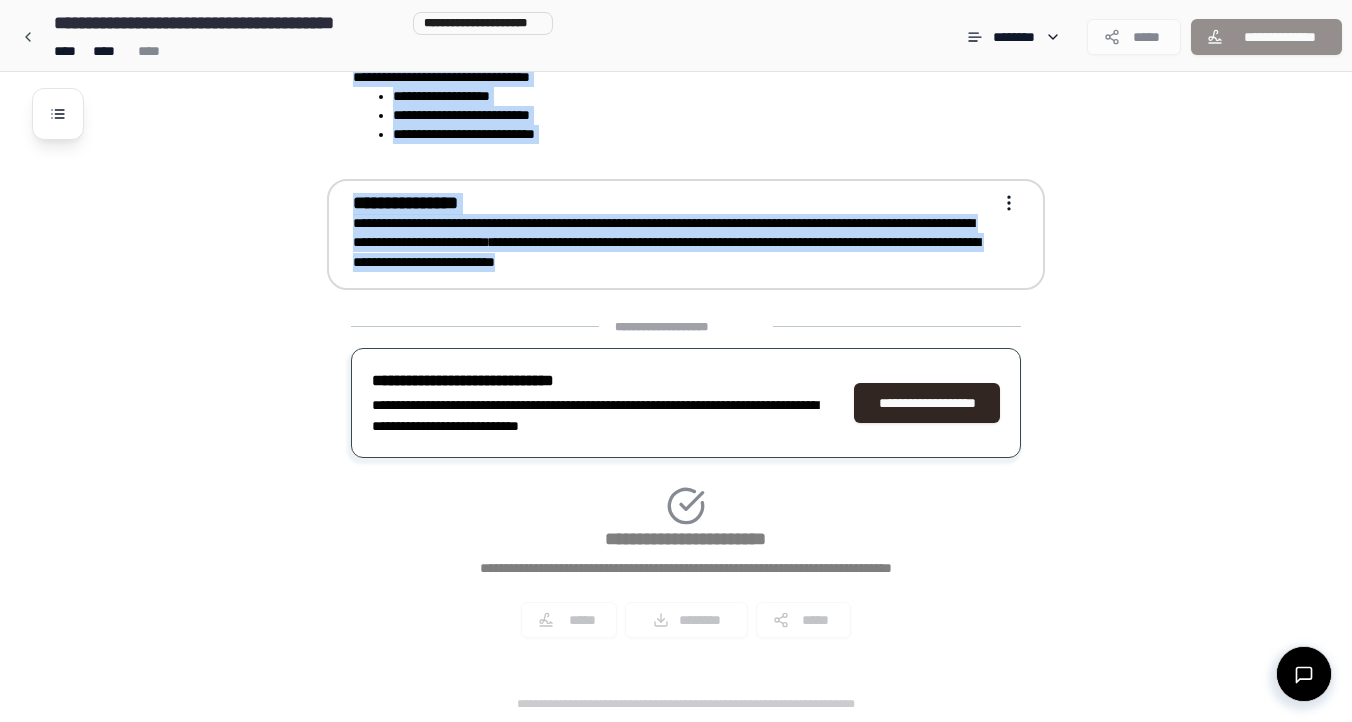 drag, startPoint x: 341, startPoint y: 118, endPoint x: 939, endPoint y: 282, distance: 620.0806 